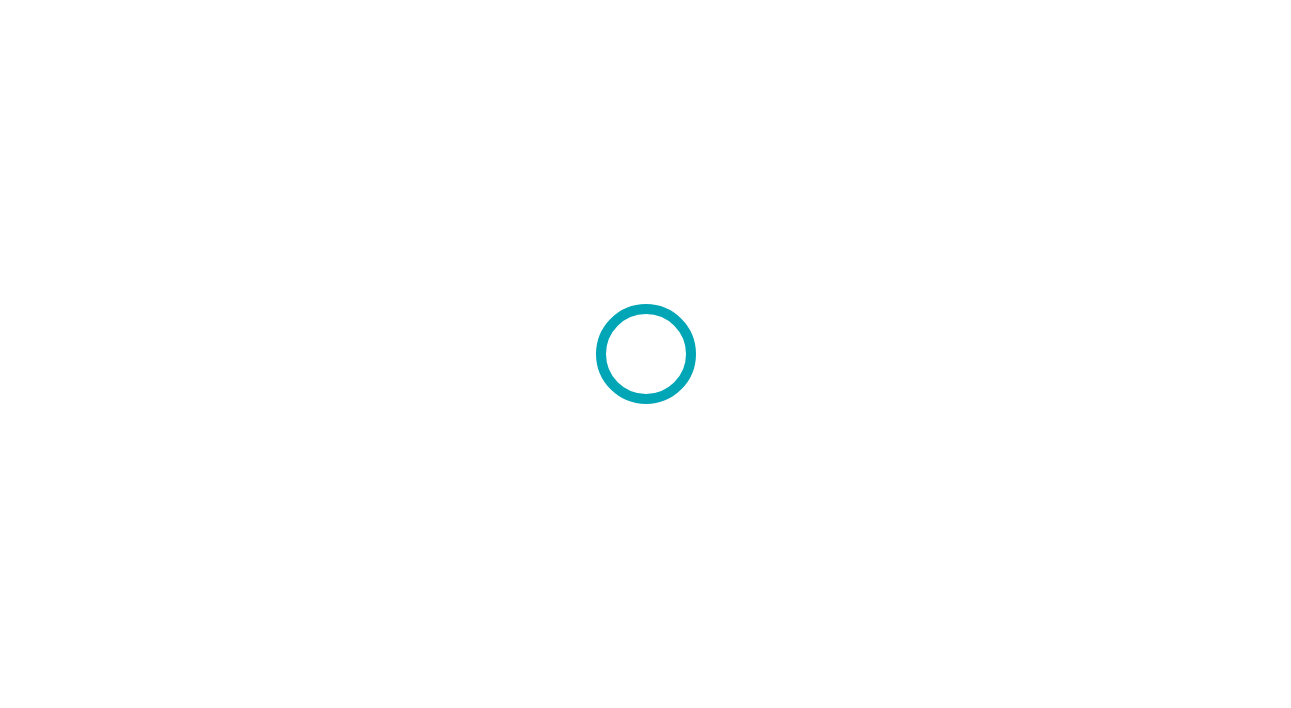 scroll, scrollTop: 0, scrollLeft: 0, axis: both 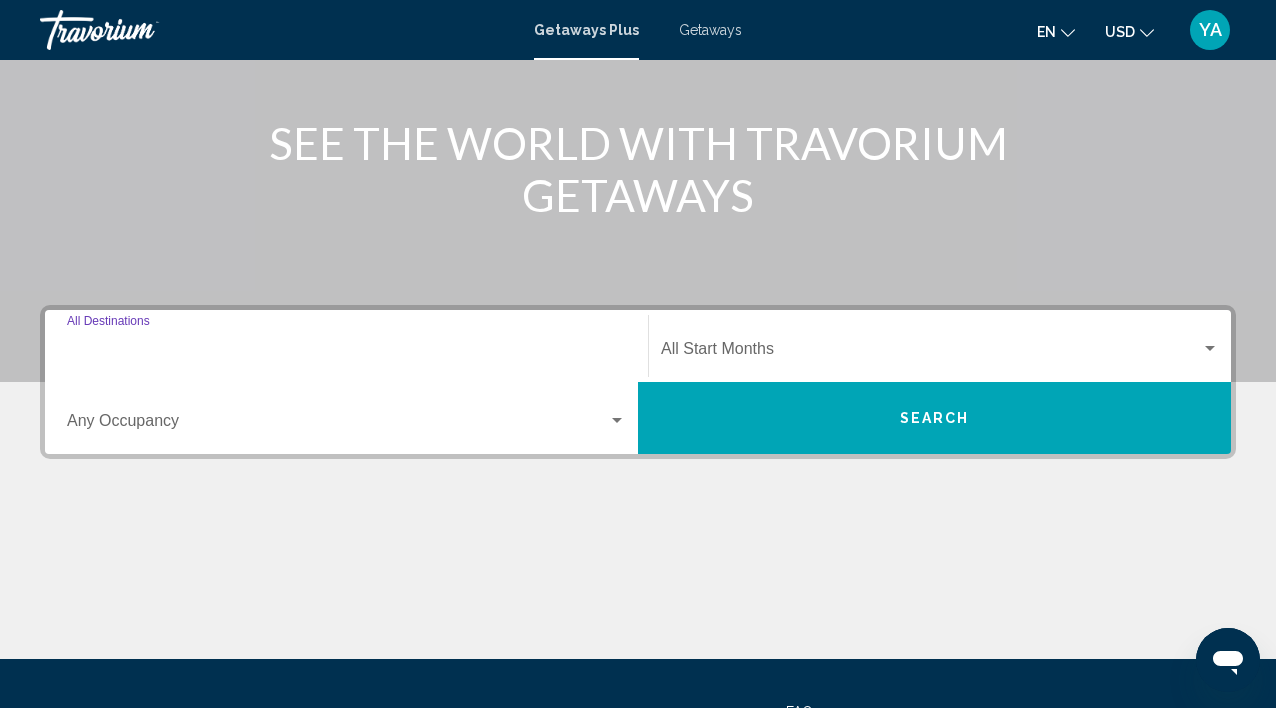 click on "Destination All Destinations" at bounding box center [346, 353] 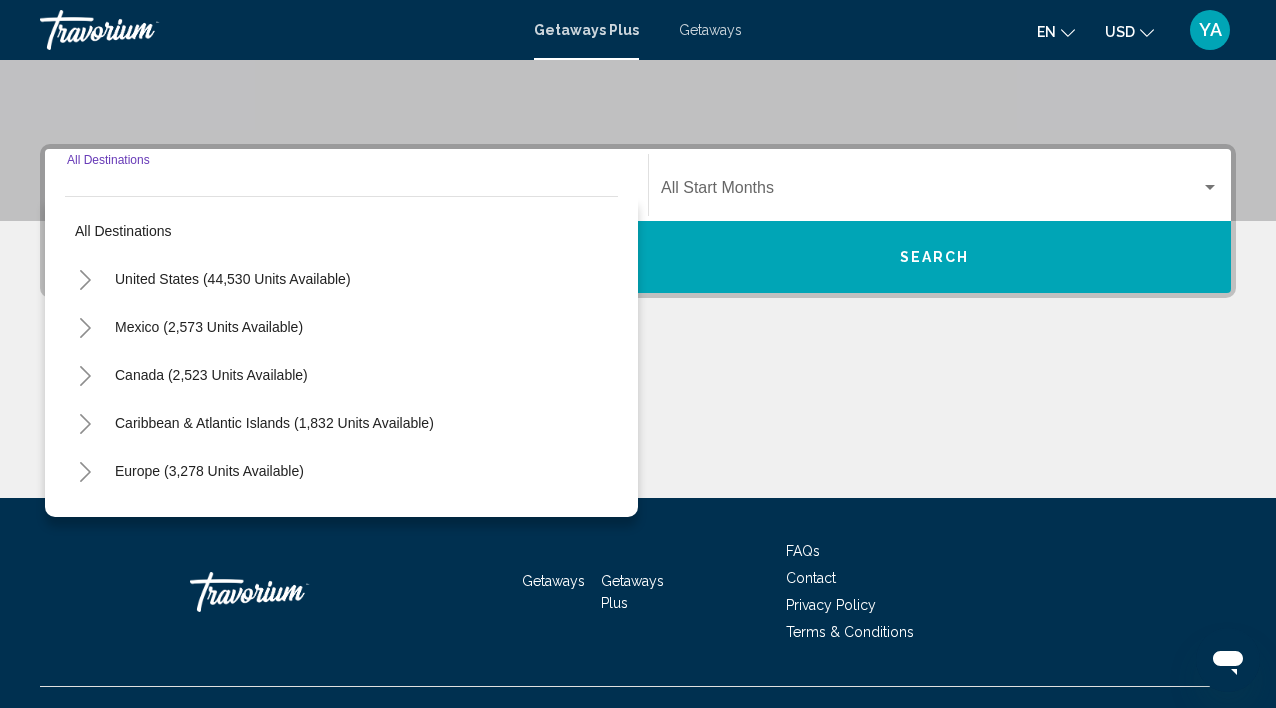 scroll, scrollTop: 414, scrollLeft: 0, axis: vertical 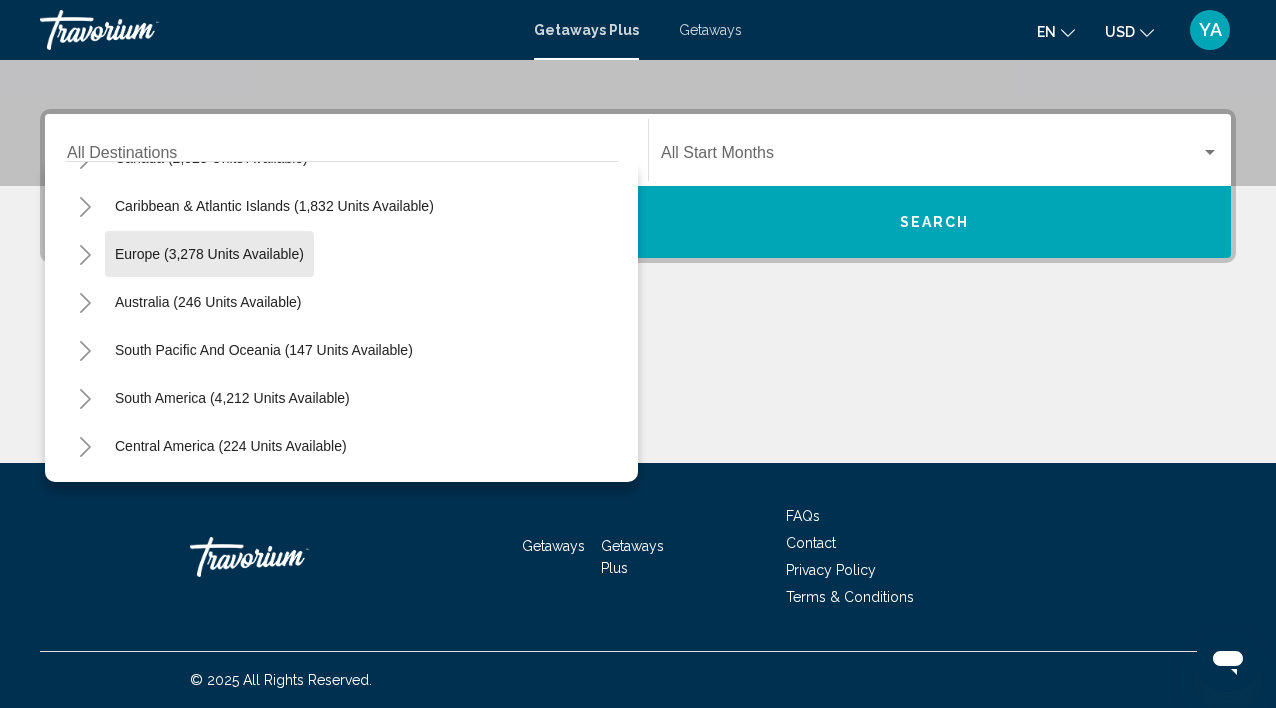 click on "Europe (3,278 units available)" 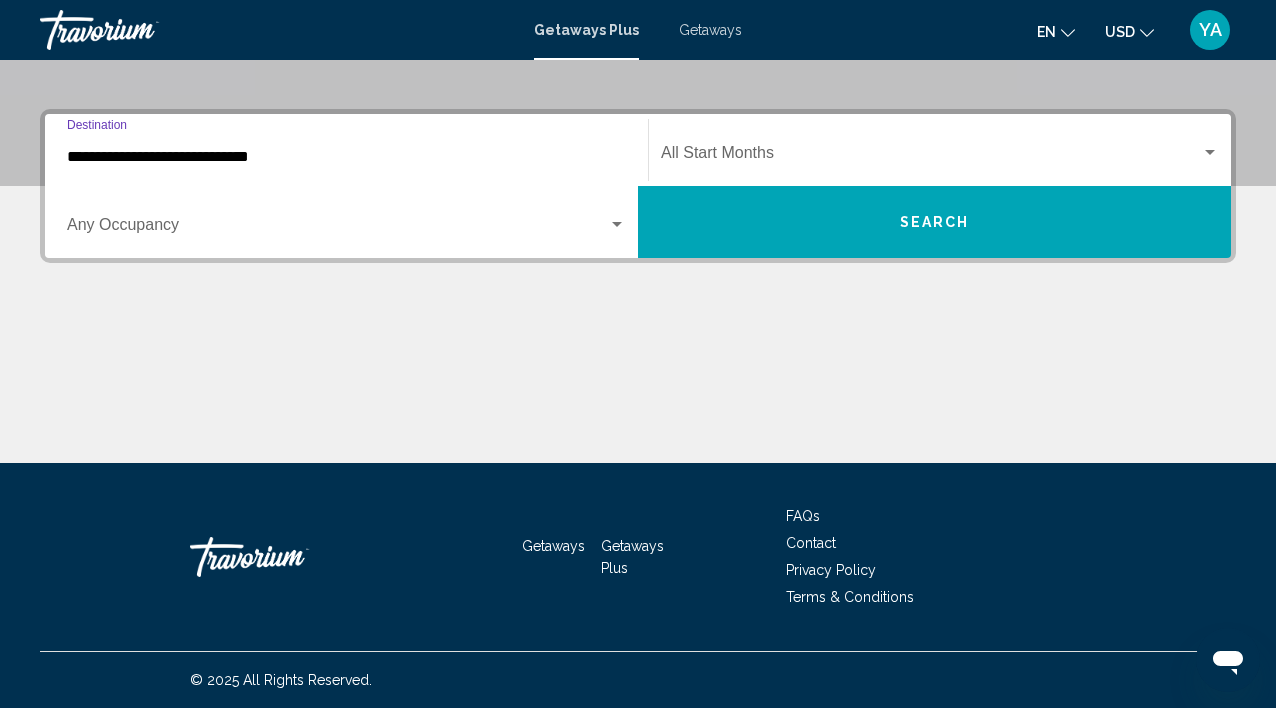 click at bounding box center [337, 229] 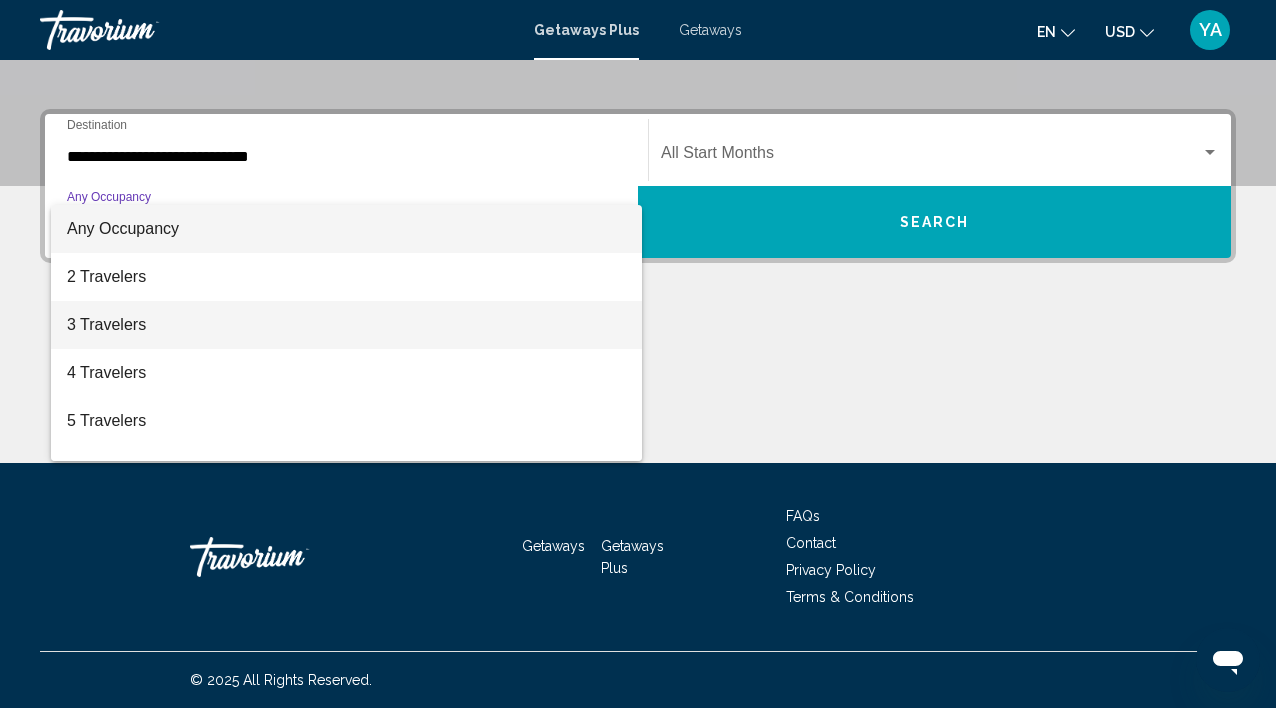 drag, startPoint x: 0, startPoint y: 0, endPoint x: 215, endPoint y: 322, distance: 387.18085 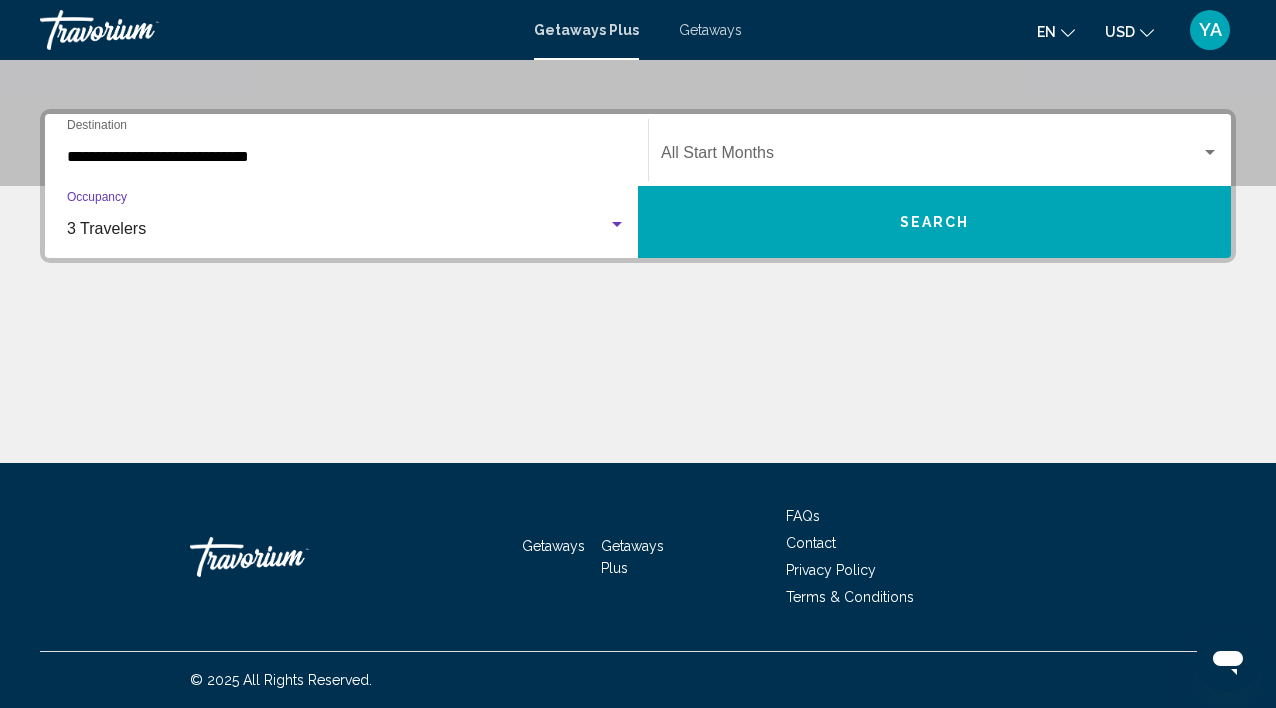 click at bounding box center [931, 157] 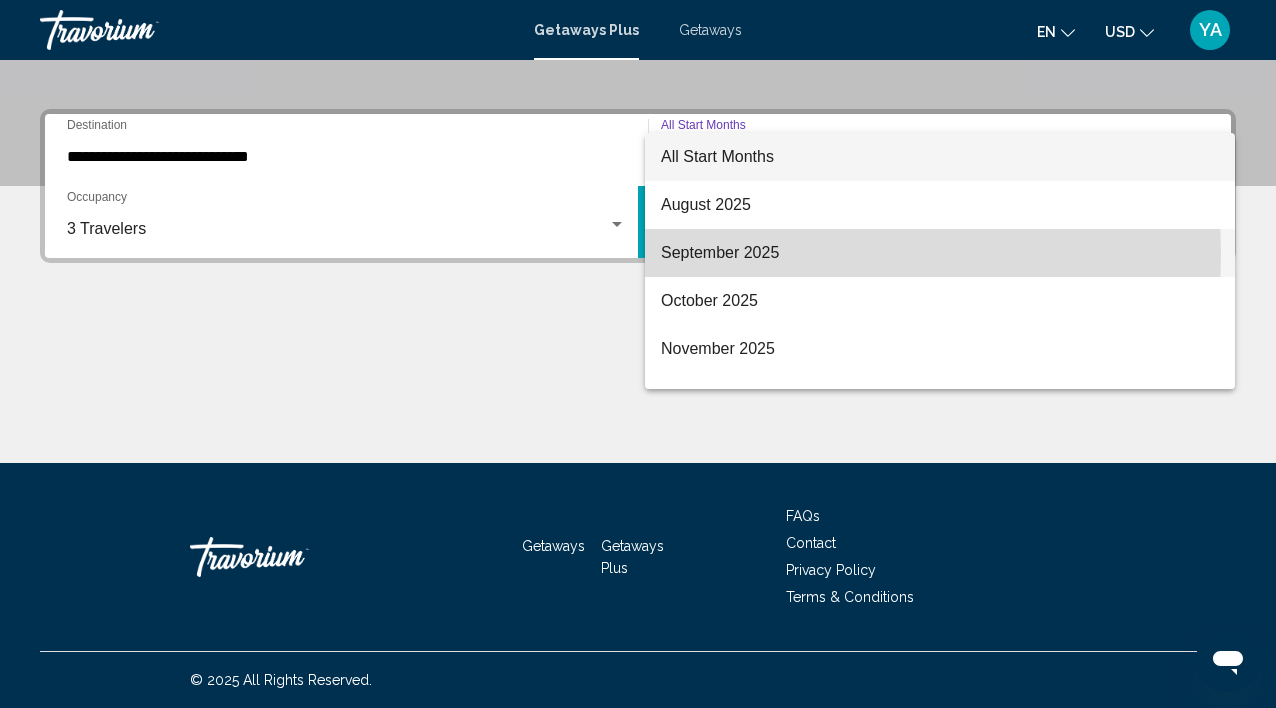 click on "September 2025" at bounding box center (940, 253) 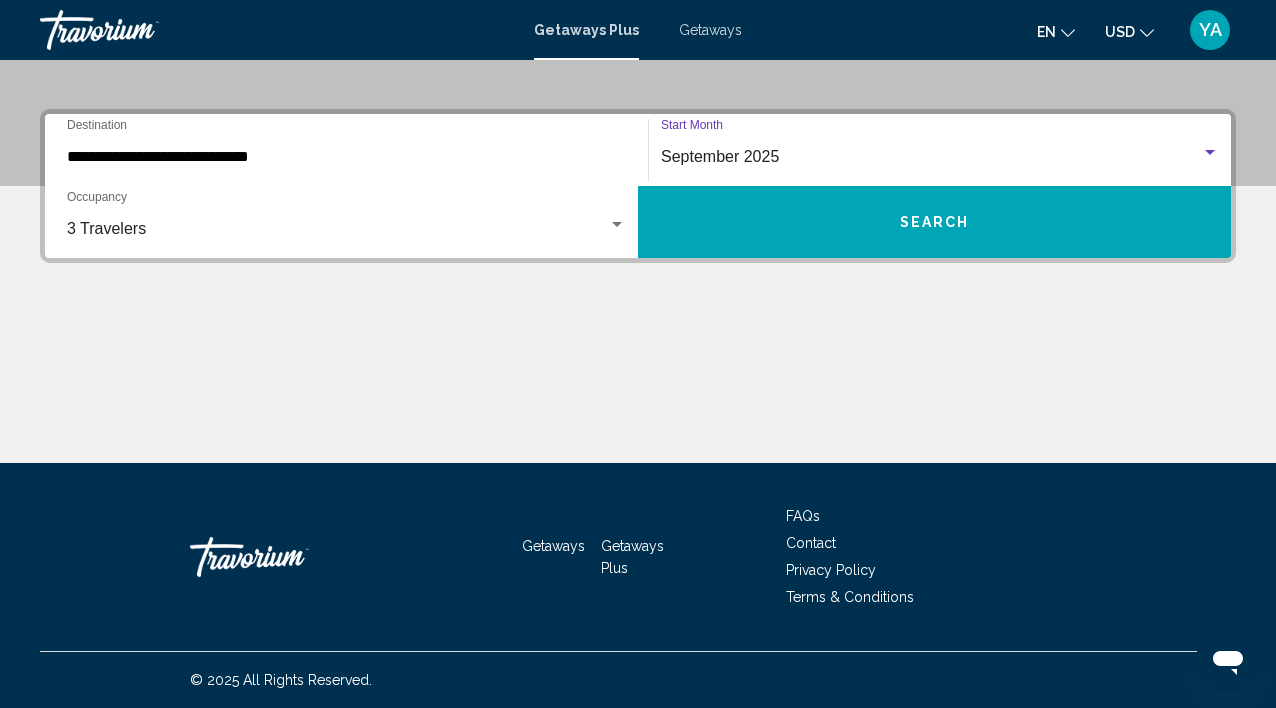 click on "Search" at bounding box center (934, 222) 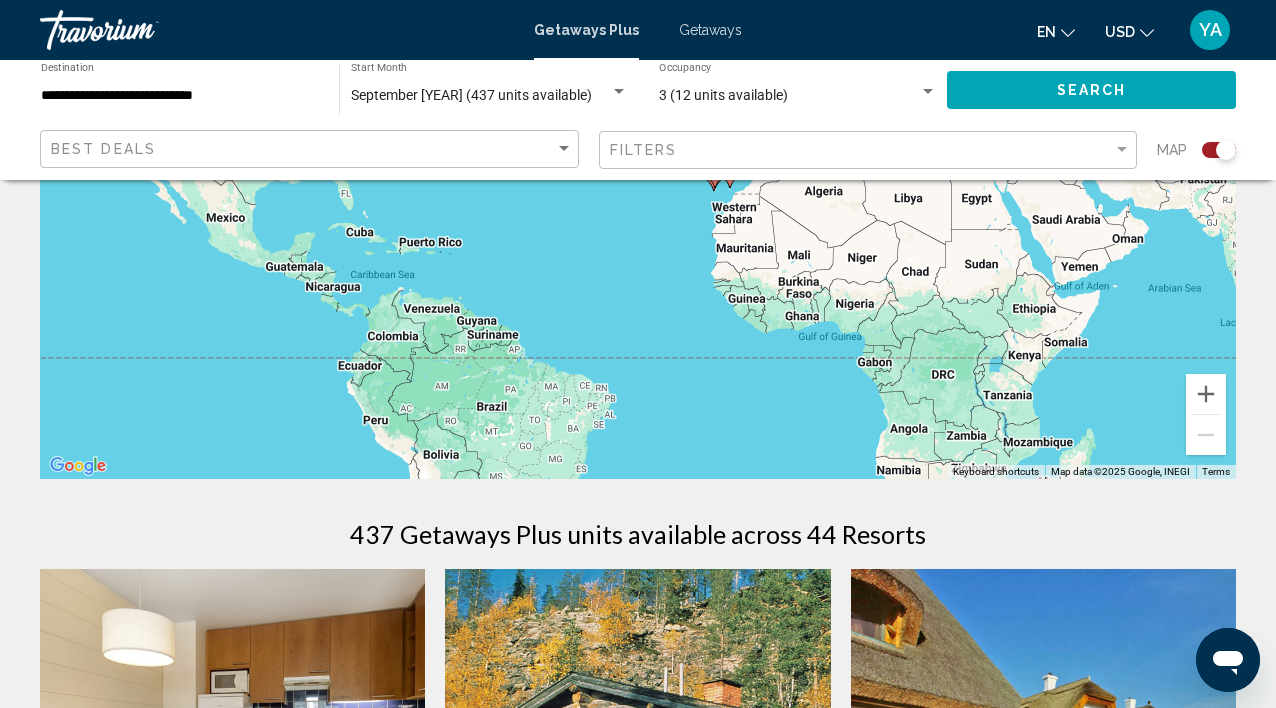 scroll, scrollTop: 343, scrollLeft: 0, axis: vertical 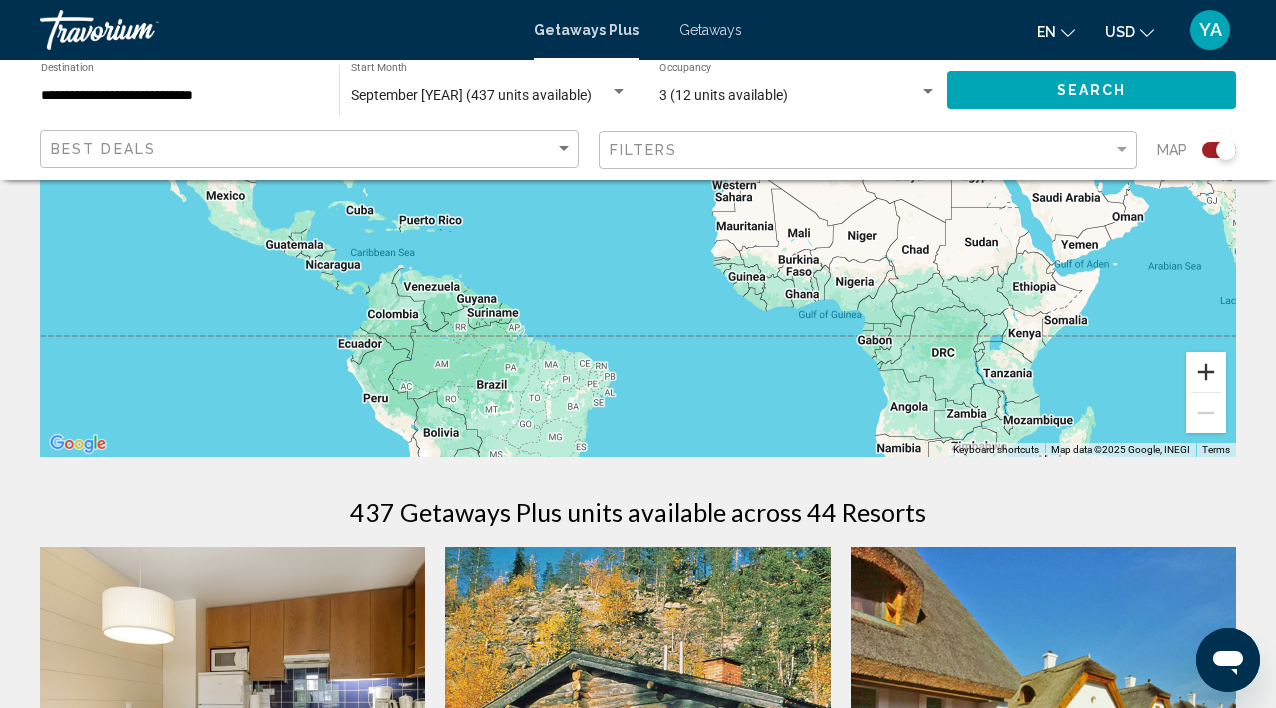 click at bounding box center (1206, 372) 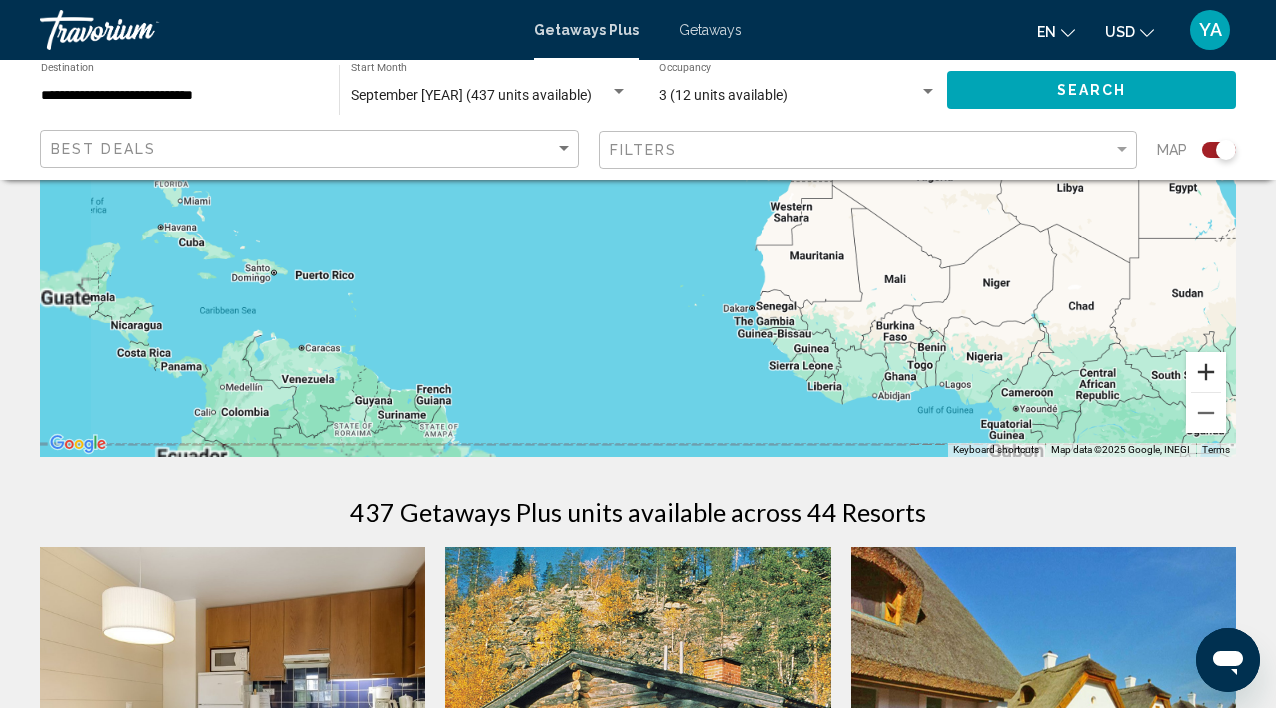 click at bounding box center [1206, 372] 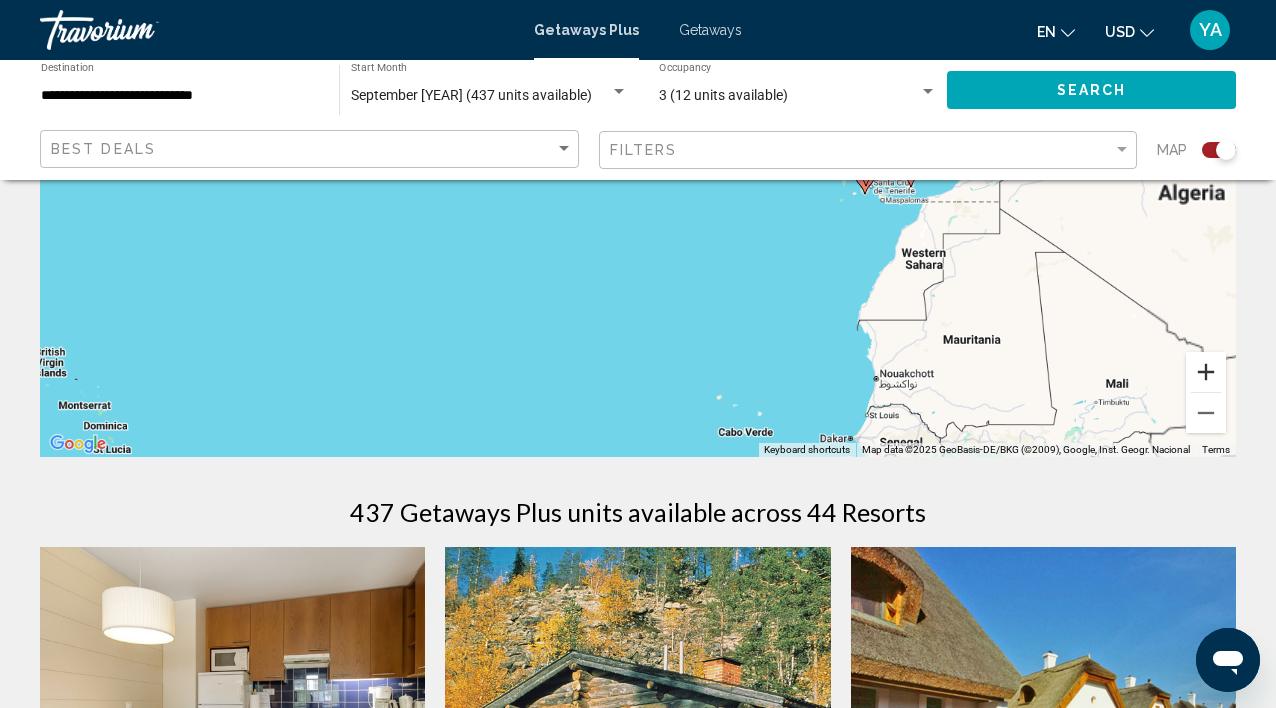 click at bounding box center (1206, 372) 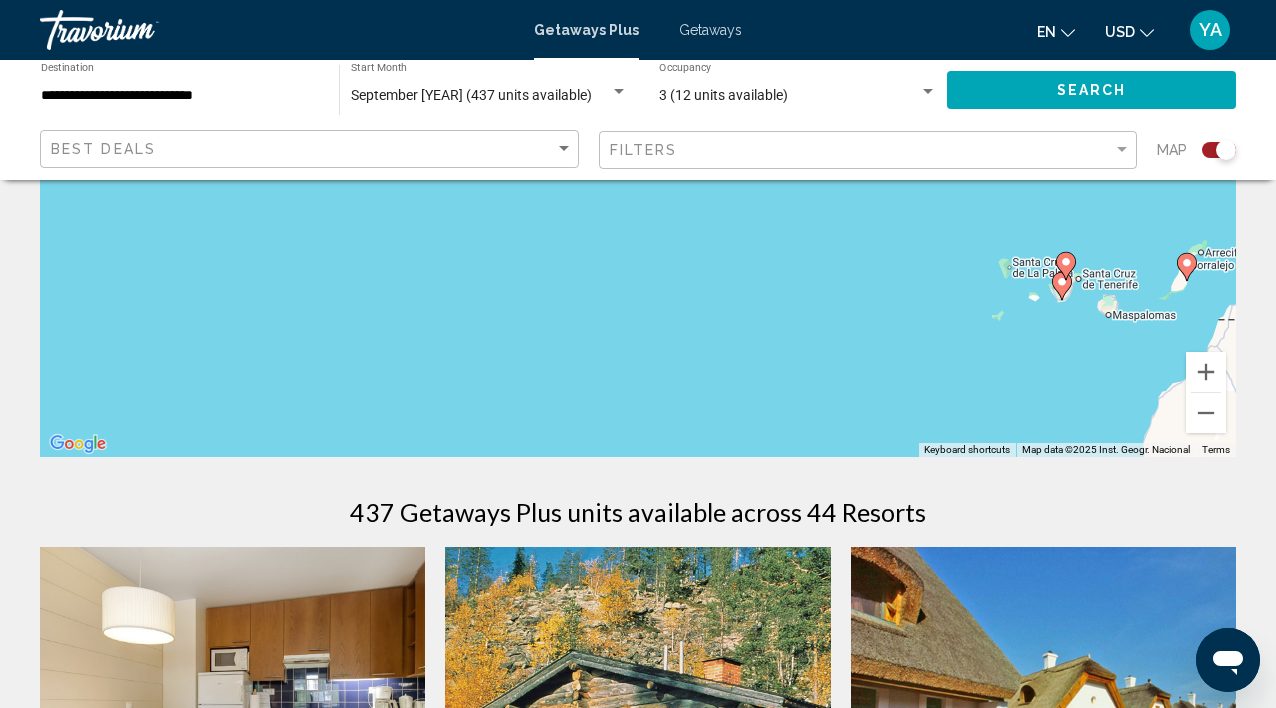 drag, startPoint x: 215, startPoint y: 322, endPoint x: 818, endPoint y: 448, distance: 616.02356 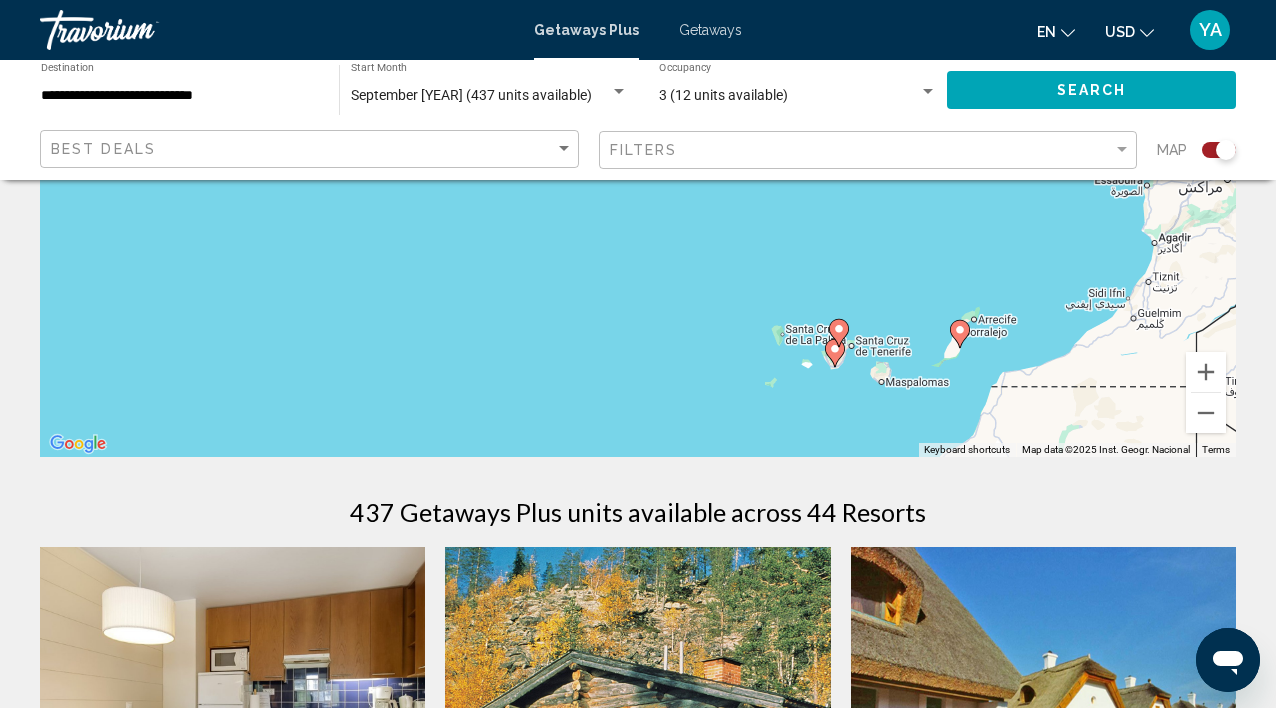 drag, startPoint x: 818, startPoint y: 448, endPoint x: 899, endPoint y: 411, distance: 89.050545 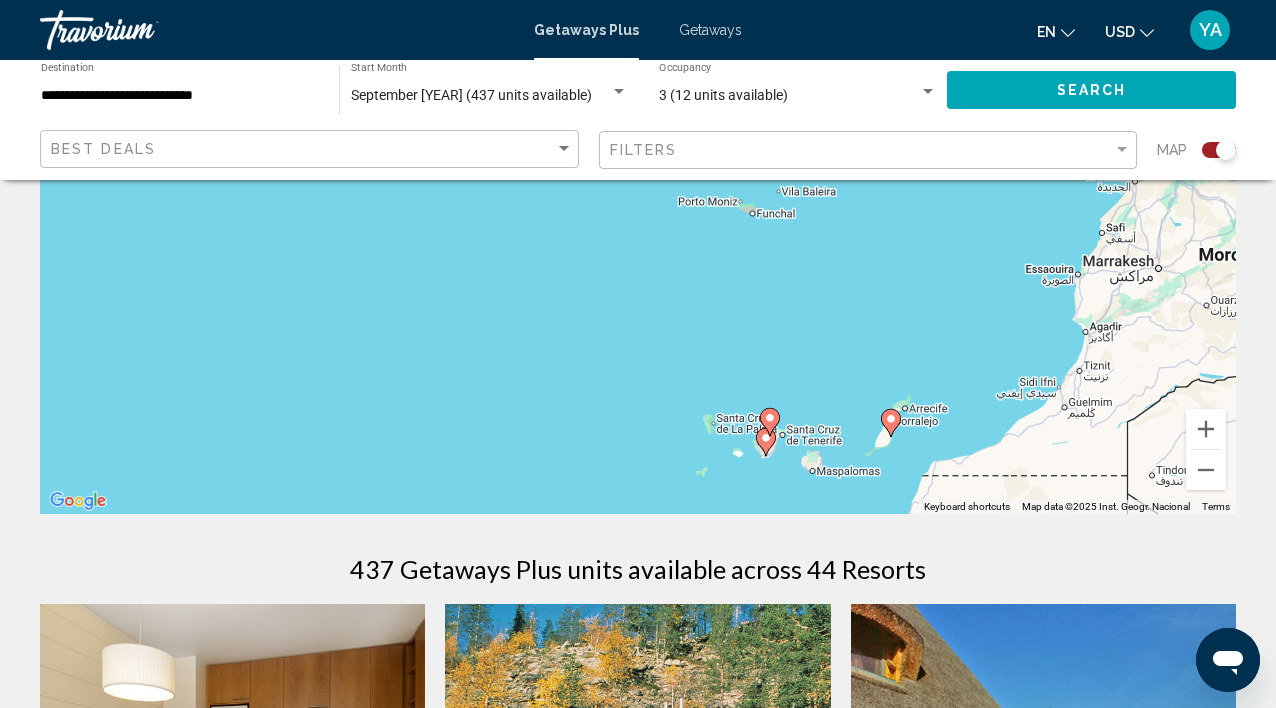 scroll, scrollTop: 0, scrollLeft: 0, axis: both 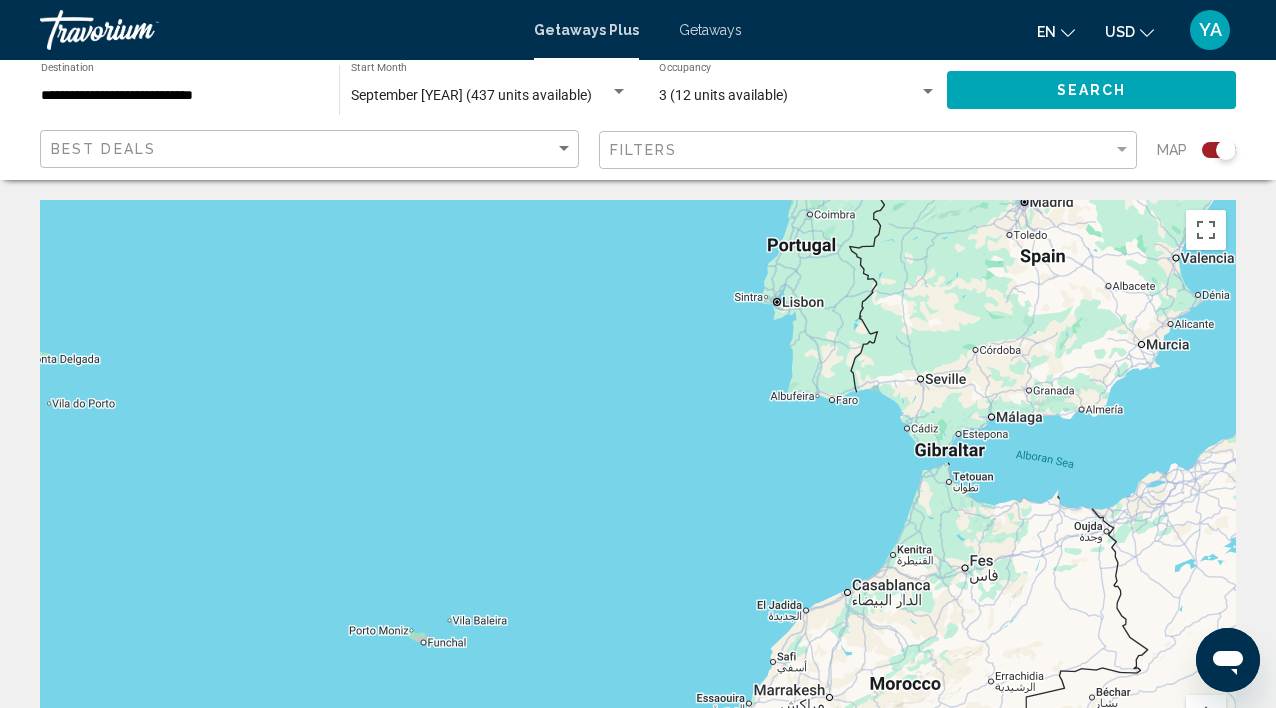 drag, startPoint x: 899, startPoint y: 411, endPoint x: 785, endPoint y: 516, distance: 154.98709 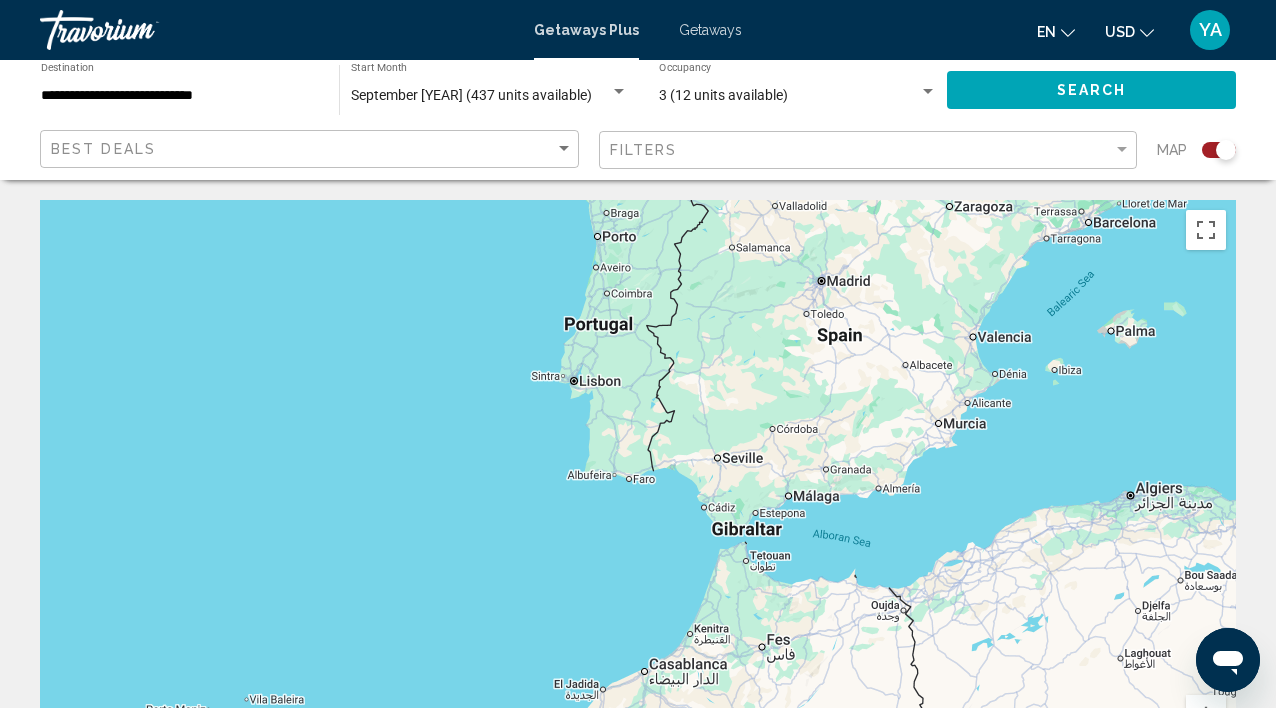 drag, startPoint x: 785, startPoint y: 516, endPoint x: 771, endPoint y: 527, distance: 17.804493 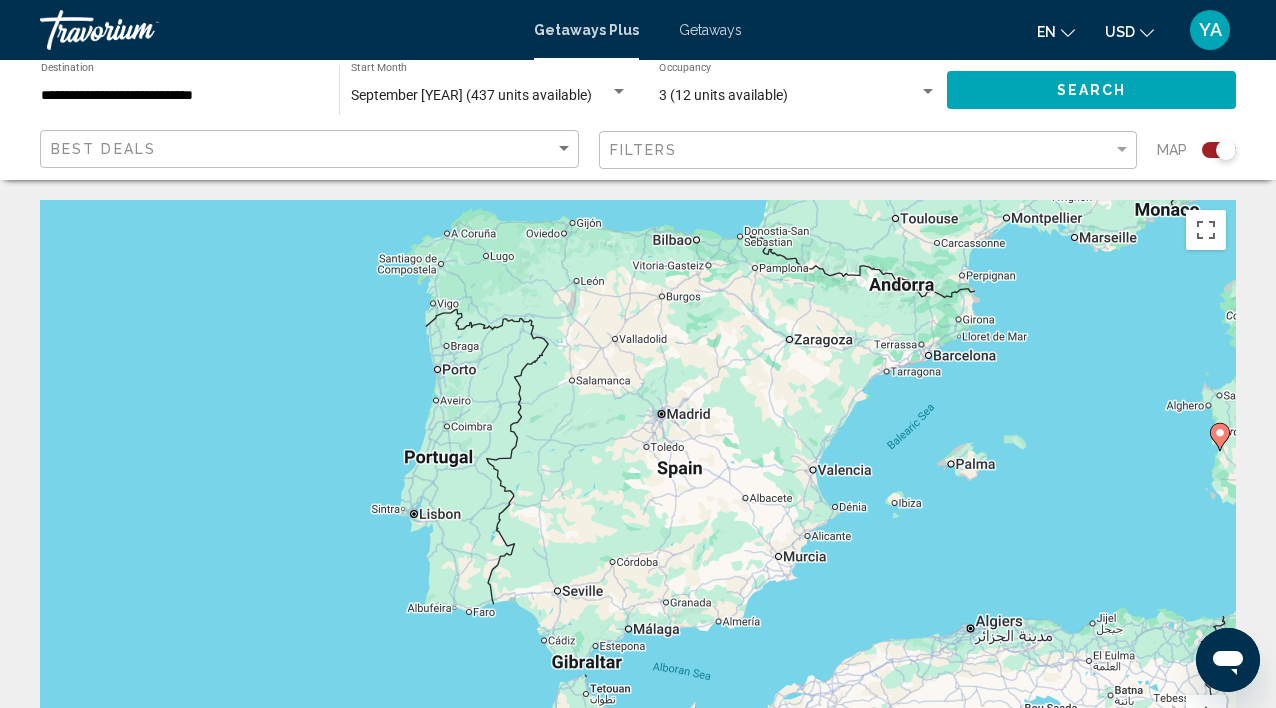drag, startPoint x: 771, startPoint y: 527, endPoint x: 872, endPoint y: 557, distance: 105.36128 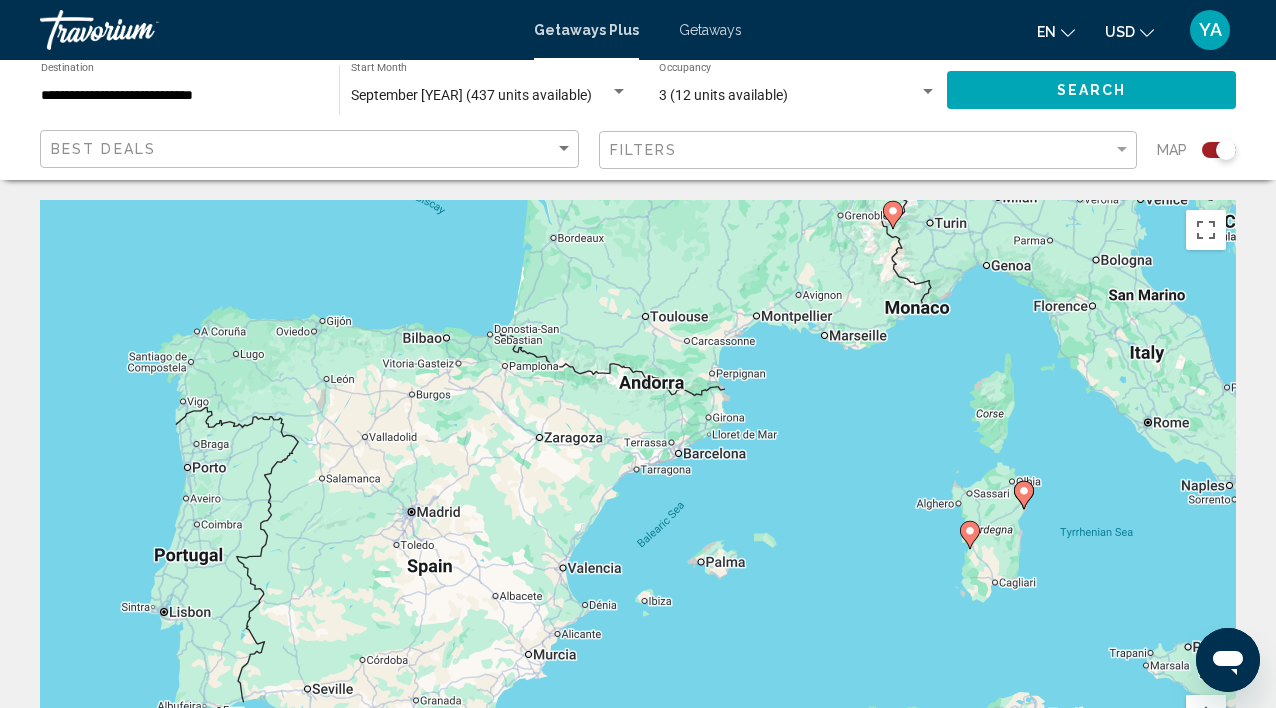 drag, startPoint x: 872, startPoint y: 557, endPoint x: 823, endPoint y: 522, distance: 60.216278 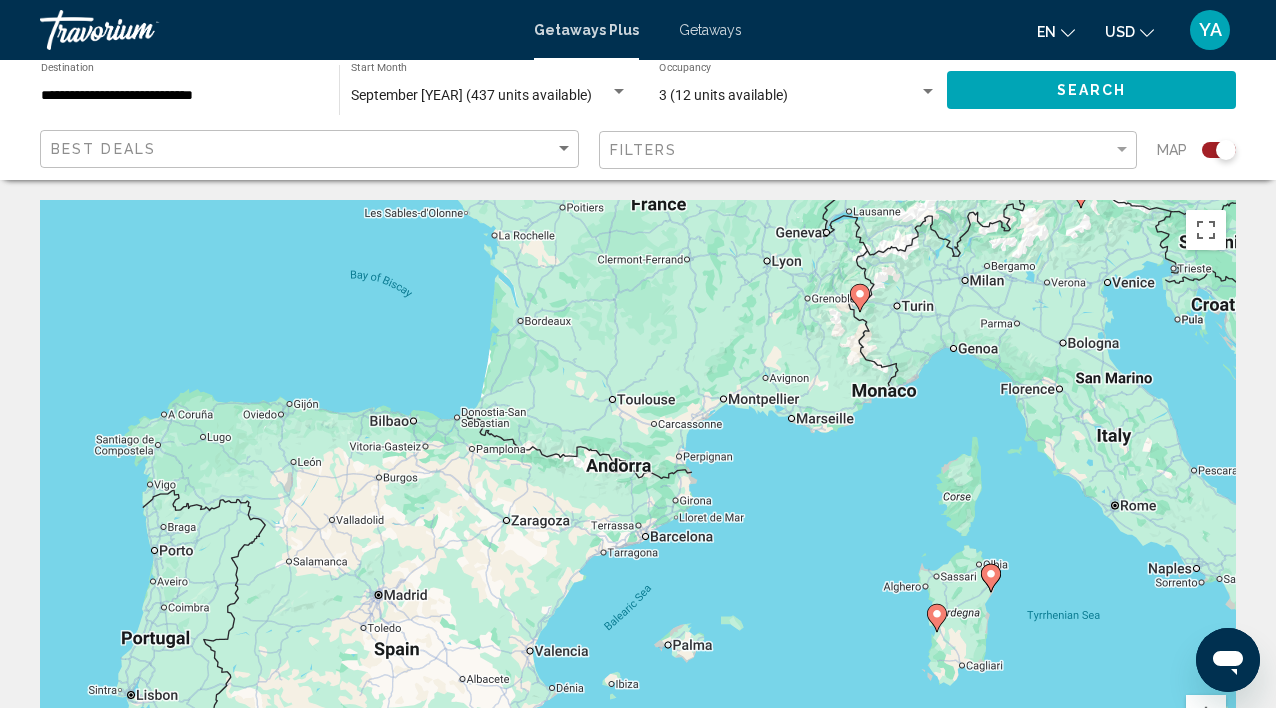 drag, startPoint x: 823, startPoint y: 522, endPoint x: 890, endPoint y: 543, distance: 70.21396 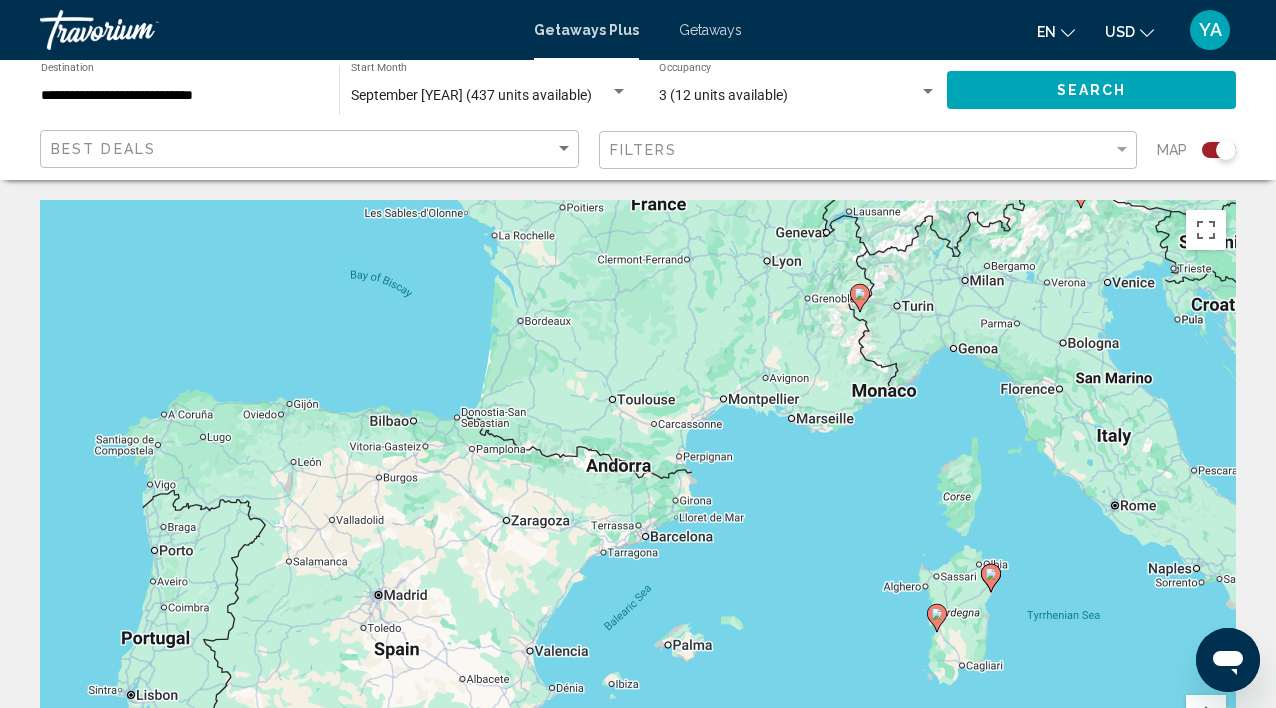 click on "To activate drag with keyboard, press Alt + Enter. Once in keyboard drag state, use the arrow keys to move the marker. To complete the drag, press the Enter key. To cancel, press Escape." at bounding box center (638, 500) 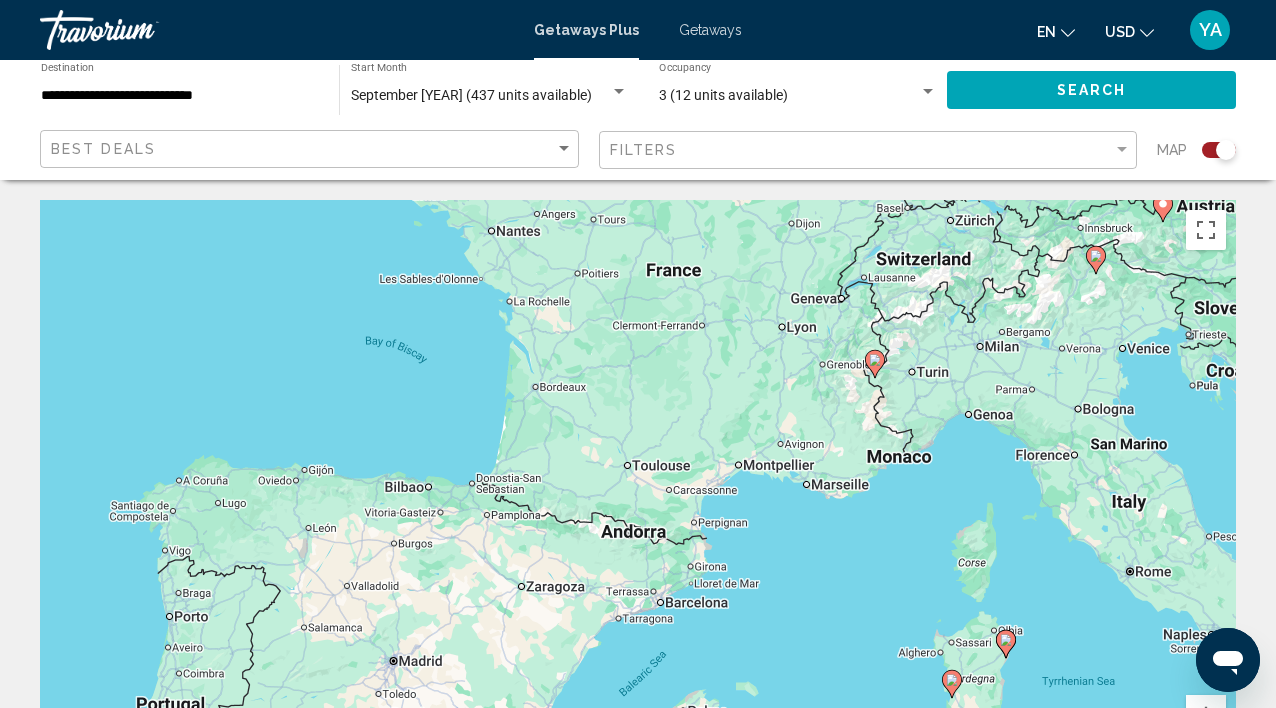 drag, startPoint x: 890, startPoint y: 543, endPoint x: 1054, endPoint y: 607, distance: 176.04546 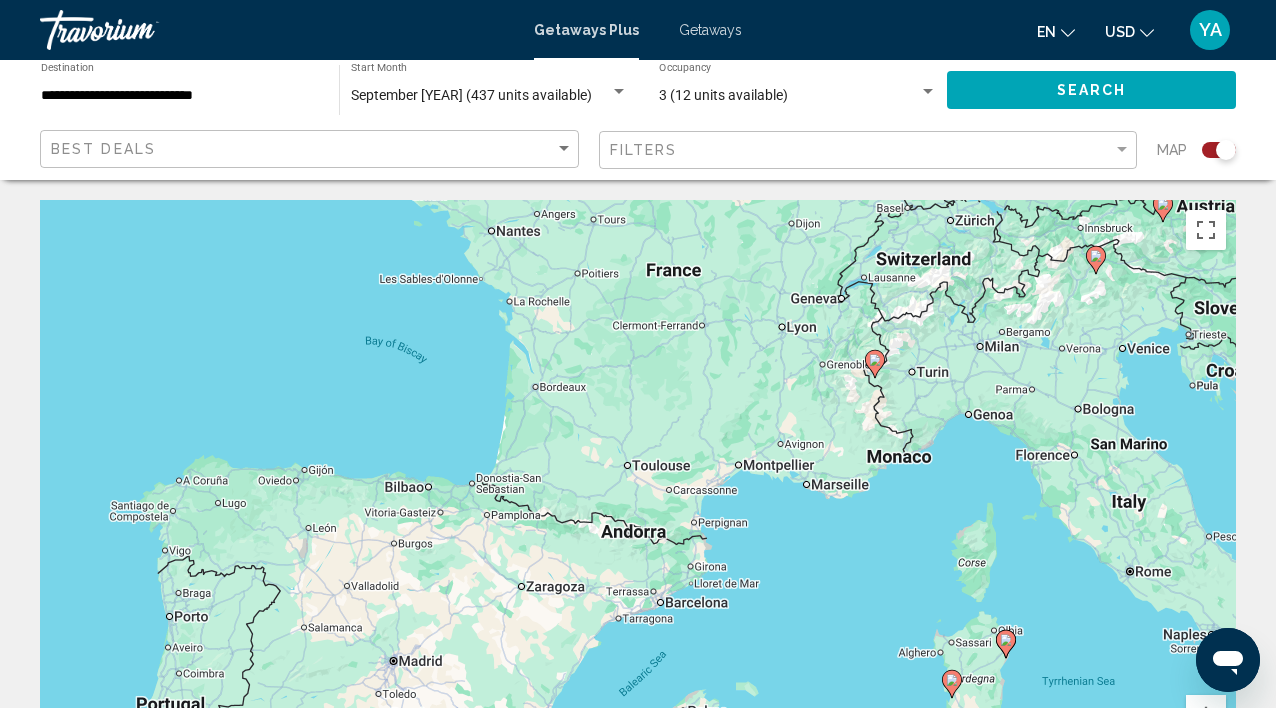 click on "To activate drag with keyboard, press Alt + Enter. Once in keyboard drag state, use the arrow keys to move the marker. To complete the drag, press the Enter key. To cancel, press Escape." at bounding box center (638, 500) 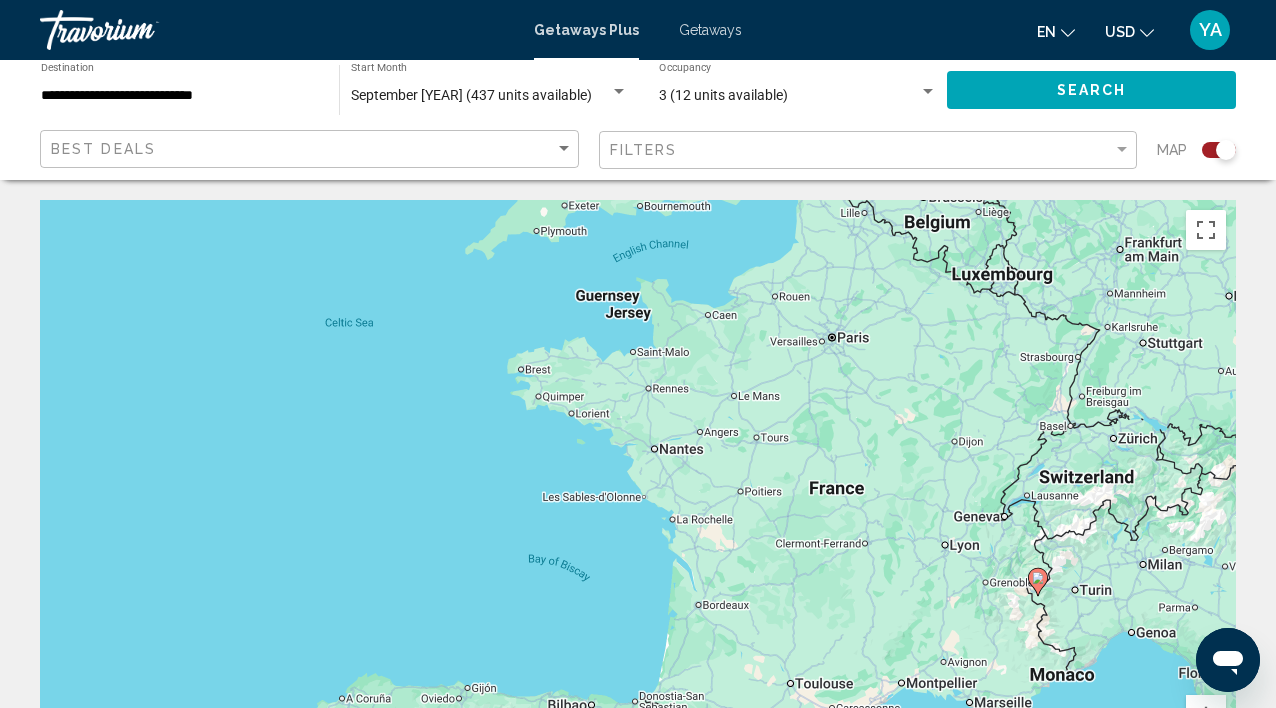 drag, startPoint x: 1054, startPoint y: 607, endPoint x: 1023, endPoint y: 583, distance: 39.20459 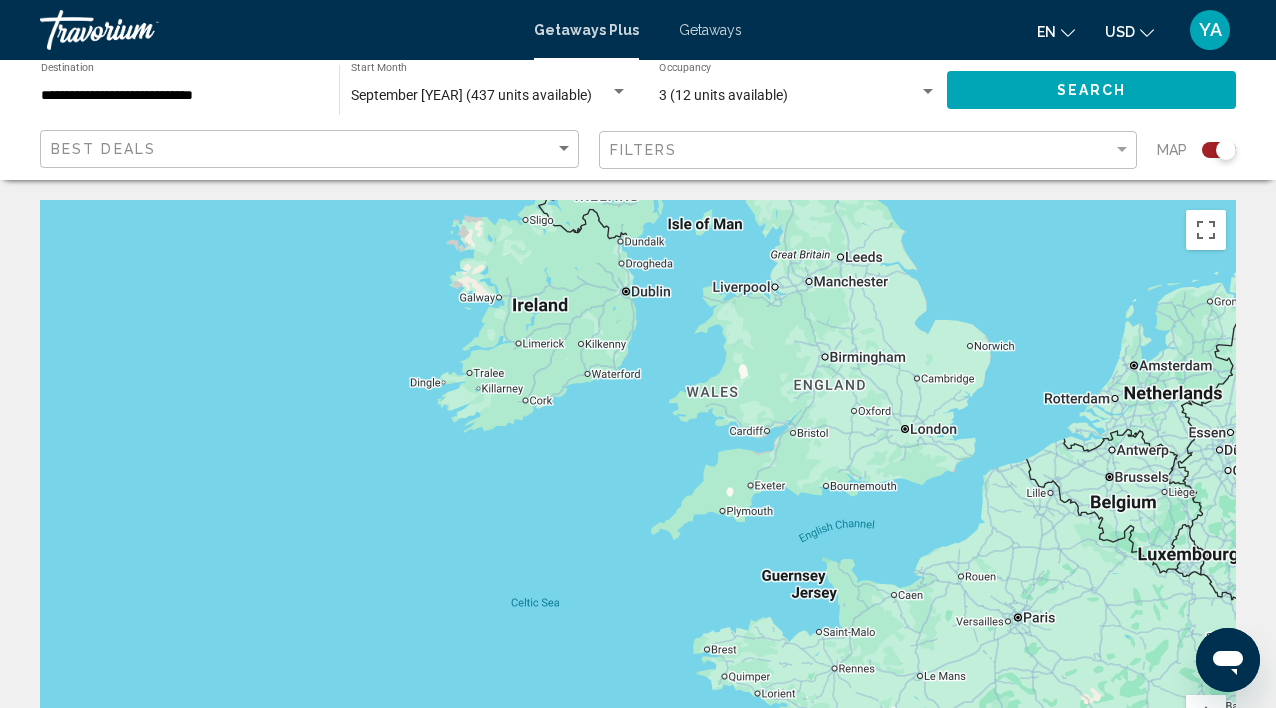 drag, startPoint x: 1023, startPoint y: 583, endPoint x: 937, endPoint y: 597, distance: 87.13208 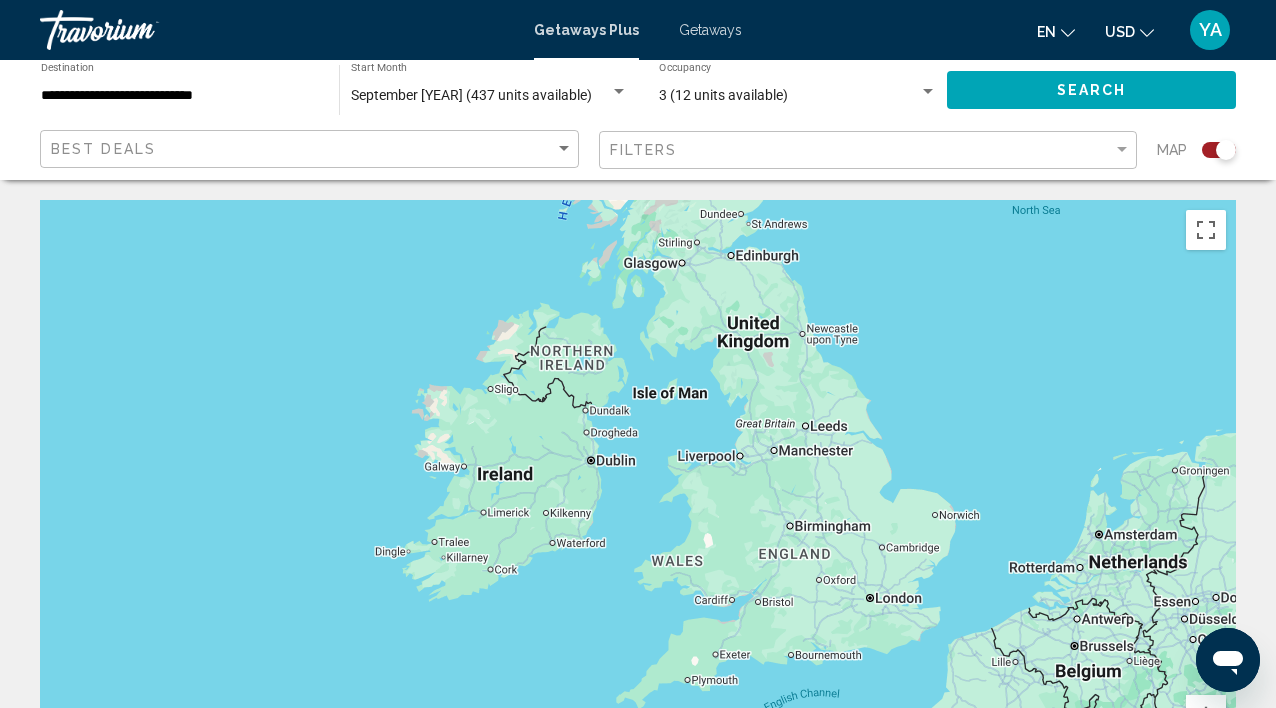 drag, startPoint x: 937, startPoint y: 597, endPoint x: 876, endPoint y: 564, distance: 69.354164 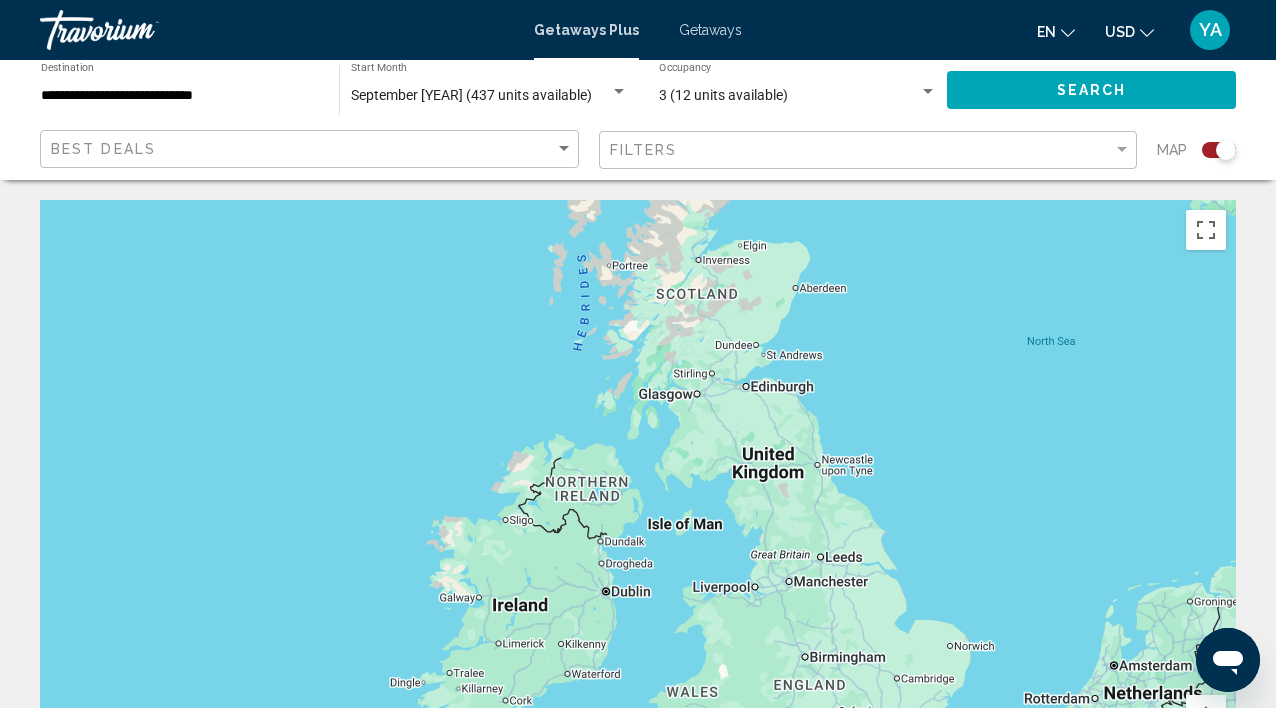 drag, startPoint x: 876, startPoint y: 564, endPoint x: 905, endPoint y: 550, distance: 32.202484 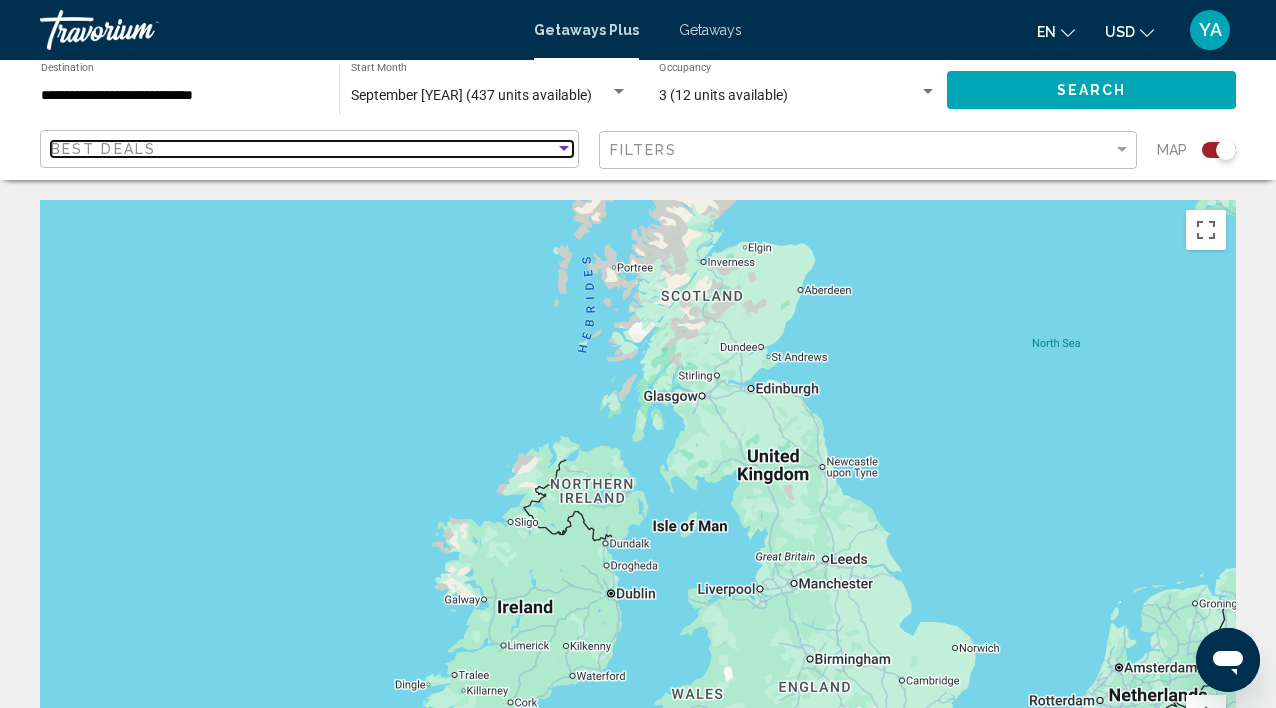 click at bounding box center (564, 149) 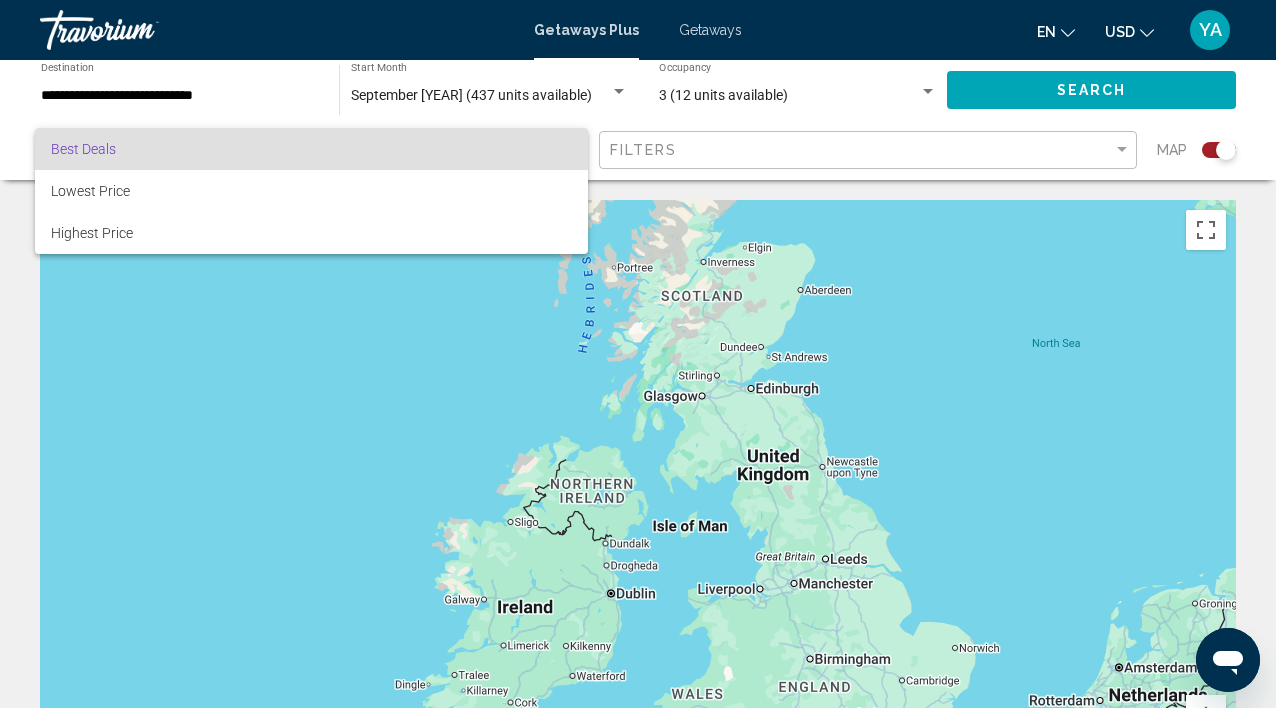 drag, startPoint x: 905, startPoint y: 550, endPoint x: 991, endPoint y: 277, distance: 286.22543 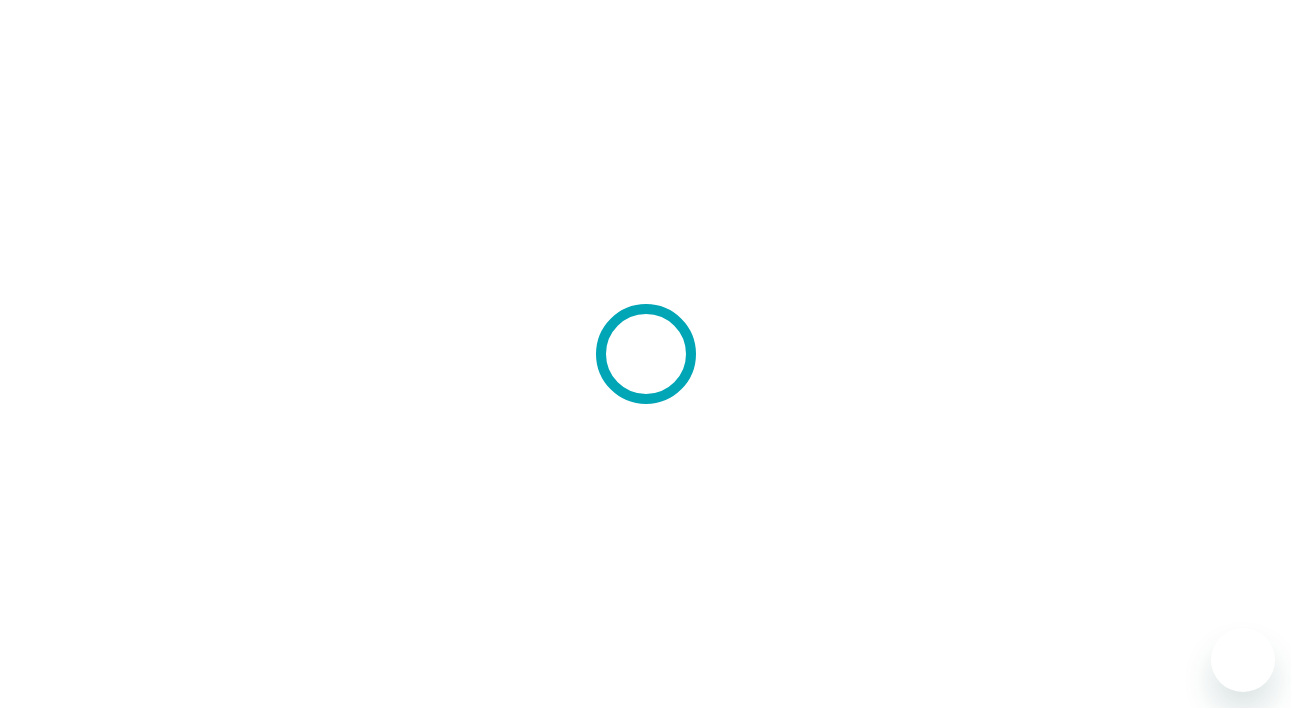 scroll, scrollTop: 0, scrollLeft: 0, axis: both 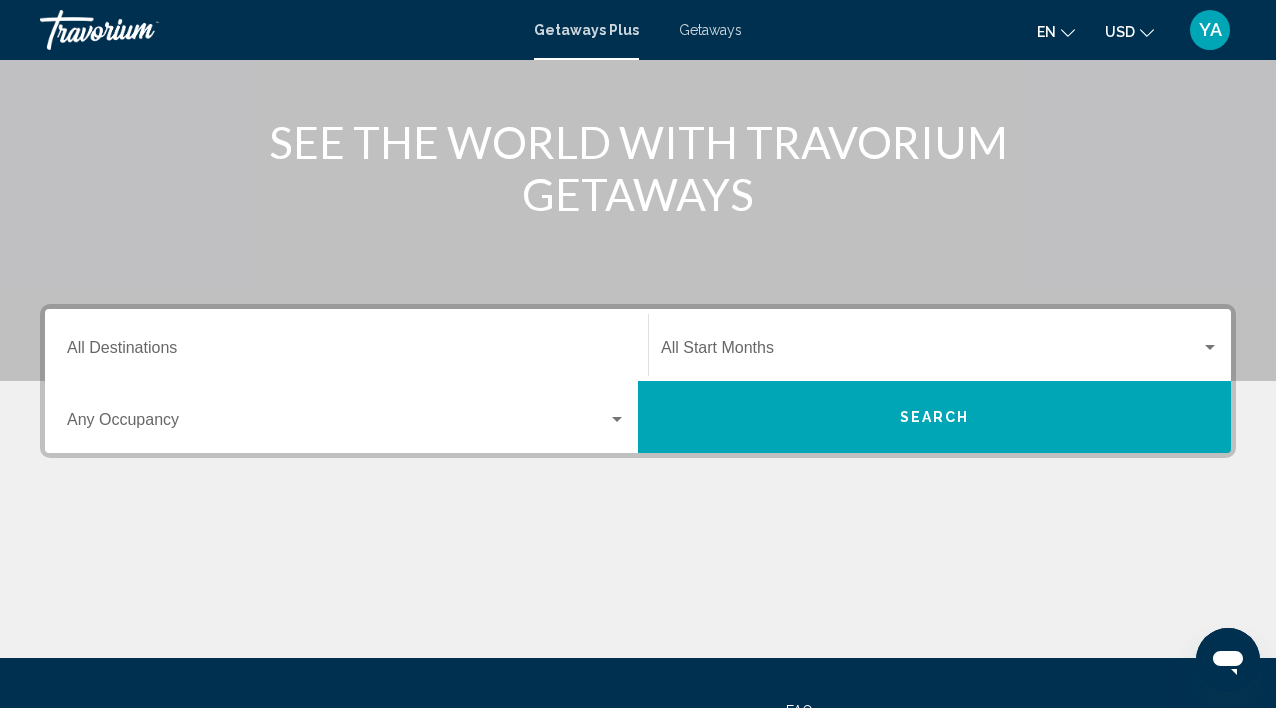 click on "Destination All Destinations" at bounding box center [346, 345] 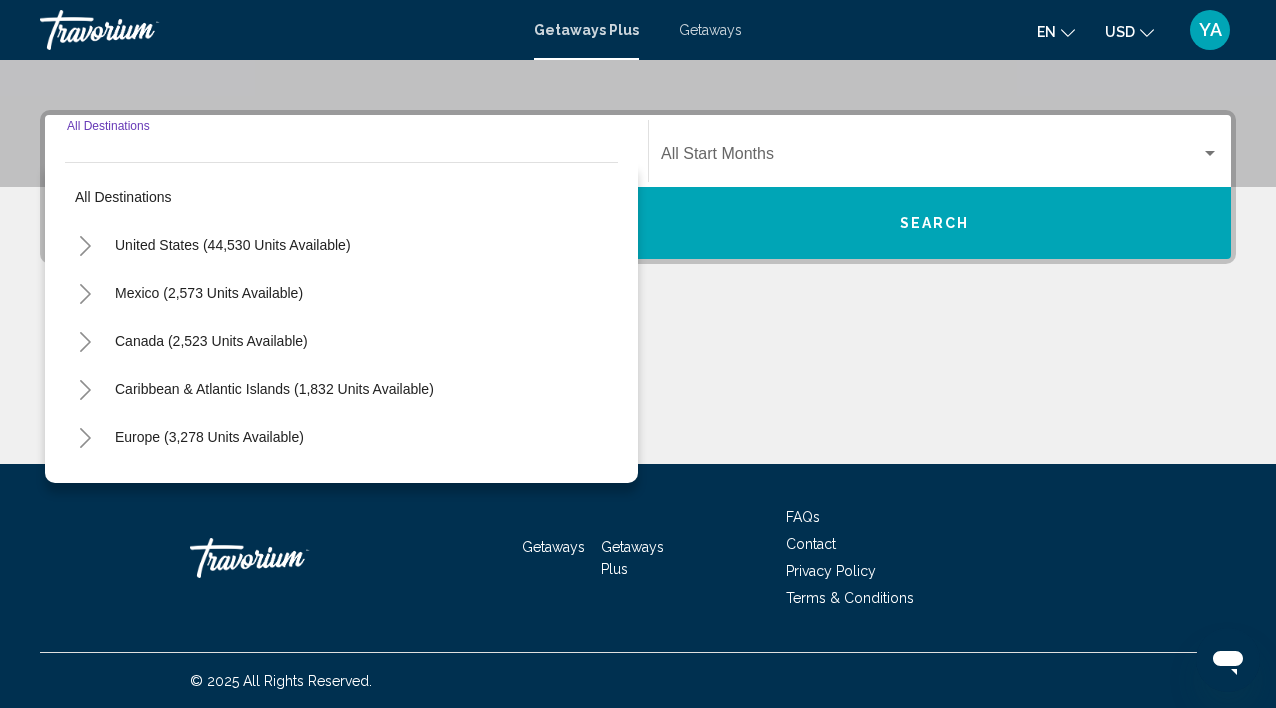 scroll, scrollTop: 414, scrollLeft: 0, axis: vertical 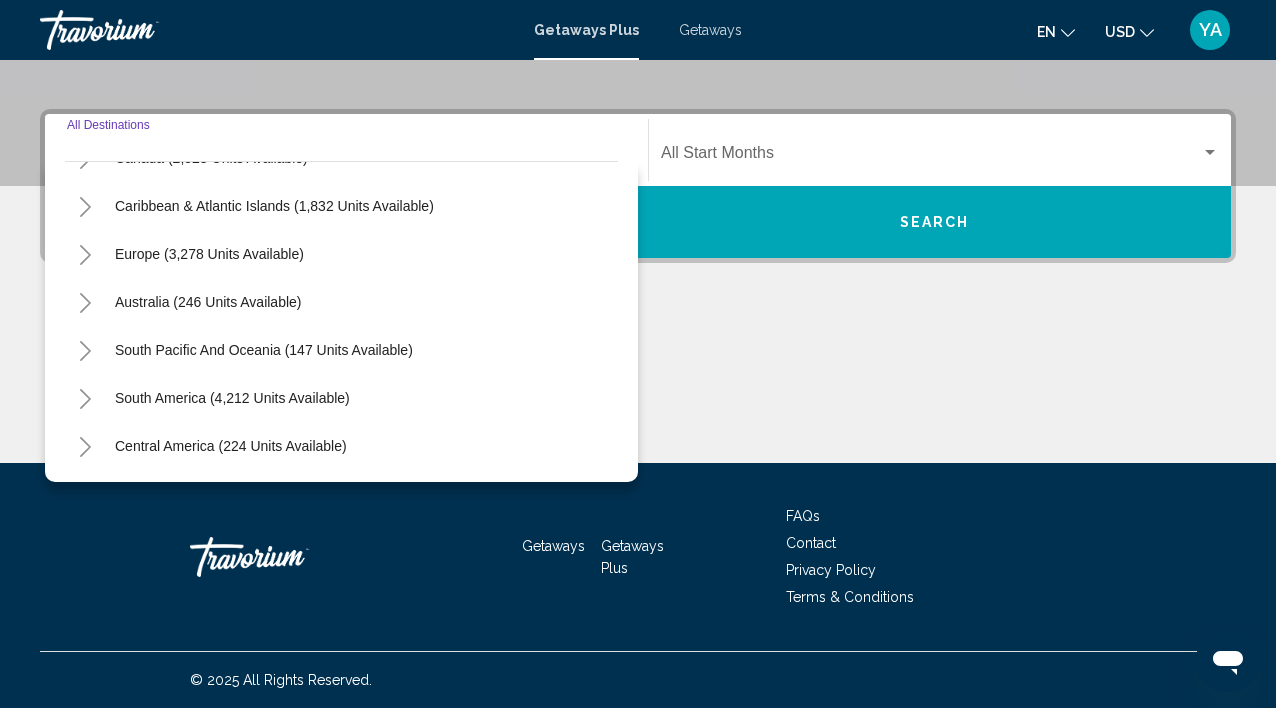 click on "South Pacific and Oceania (147 units available)" at bounding box center (232, 398) 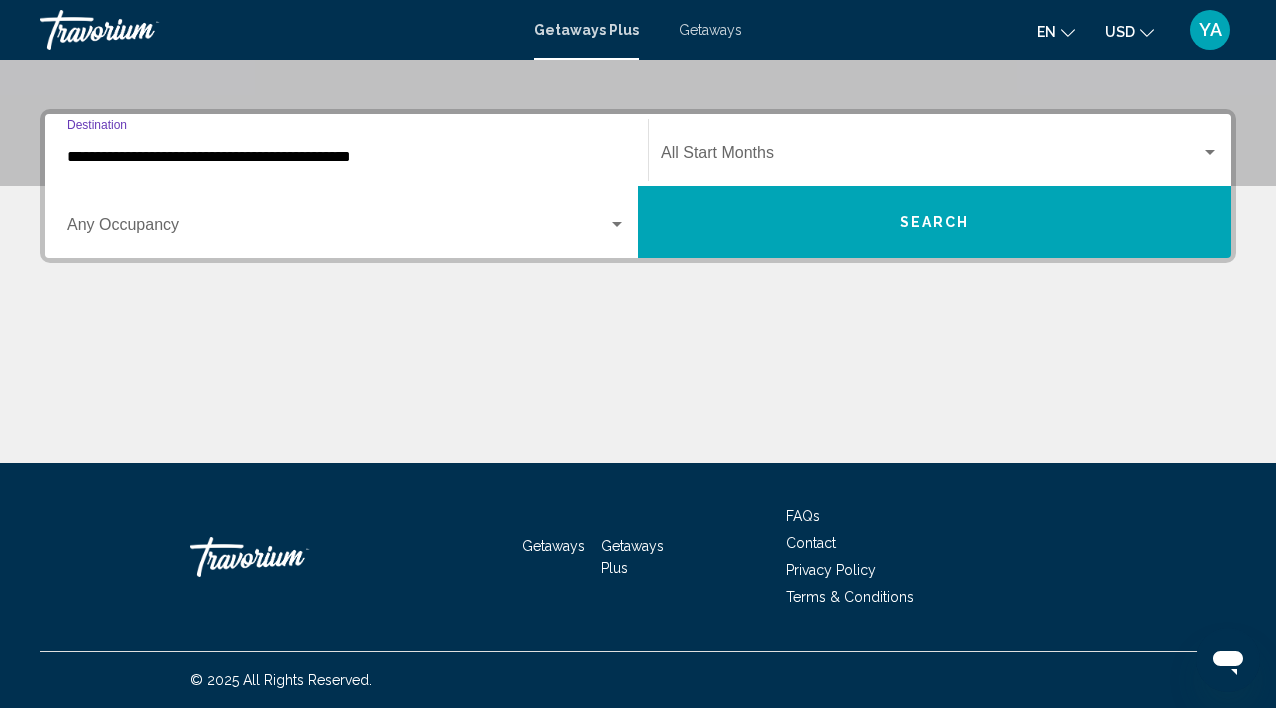 click at bounding box center [617, 225] 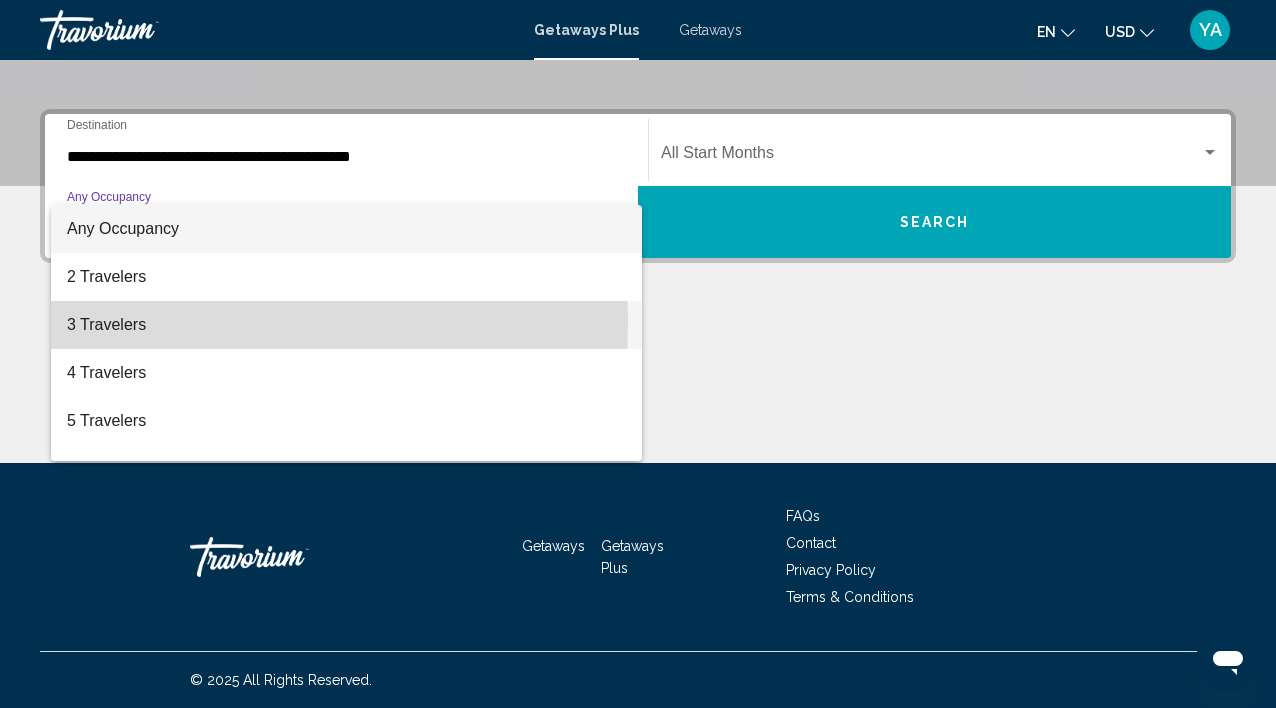 drag, startPoint x: 0, startPoint y: 0, endPoint x: 92, endPoint y: 324, distance: 336.80856 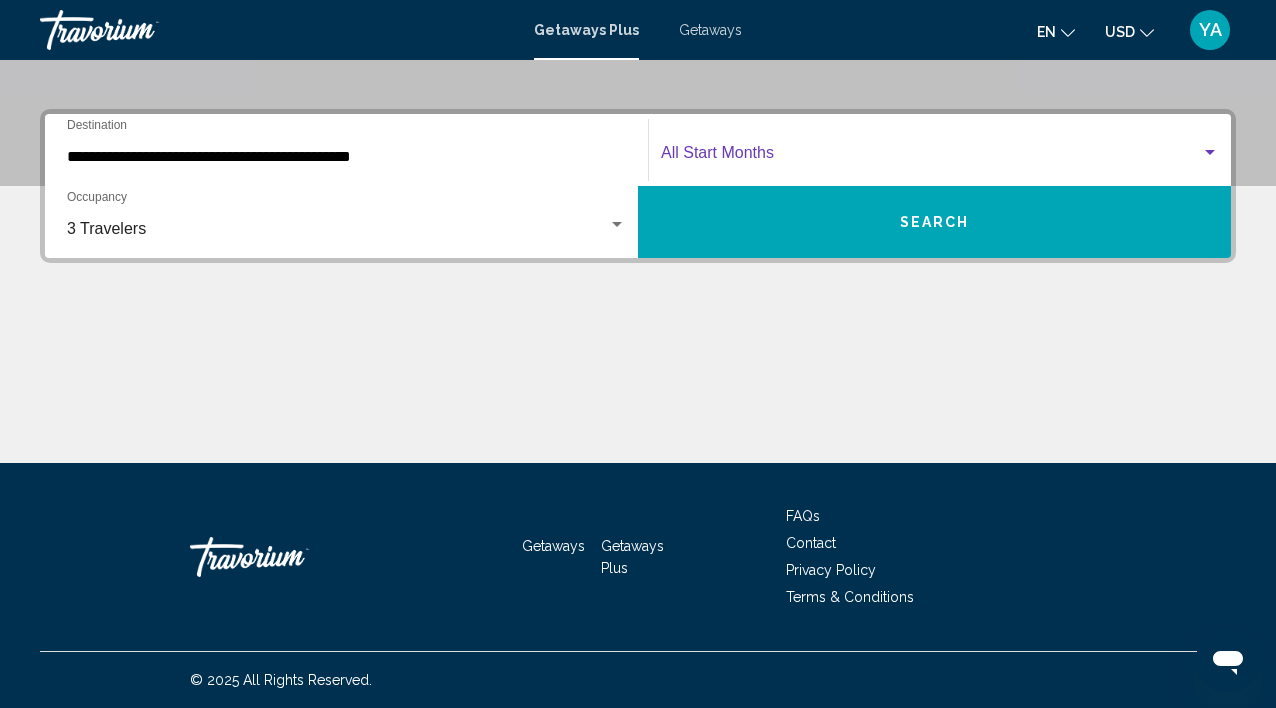 click at bounding box center (931, 157) 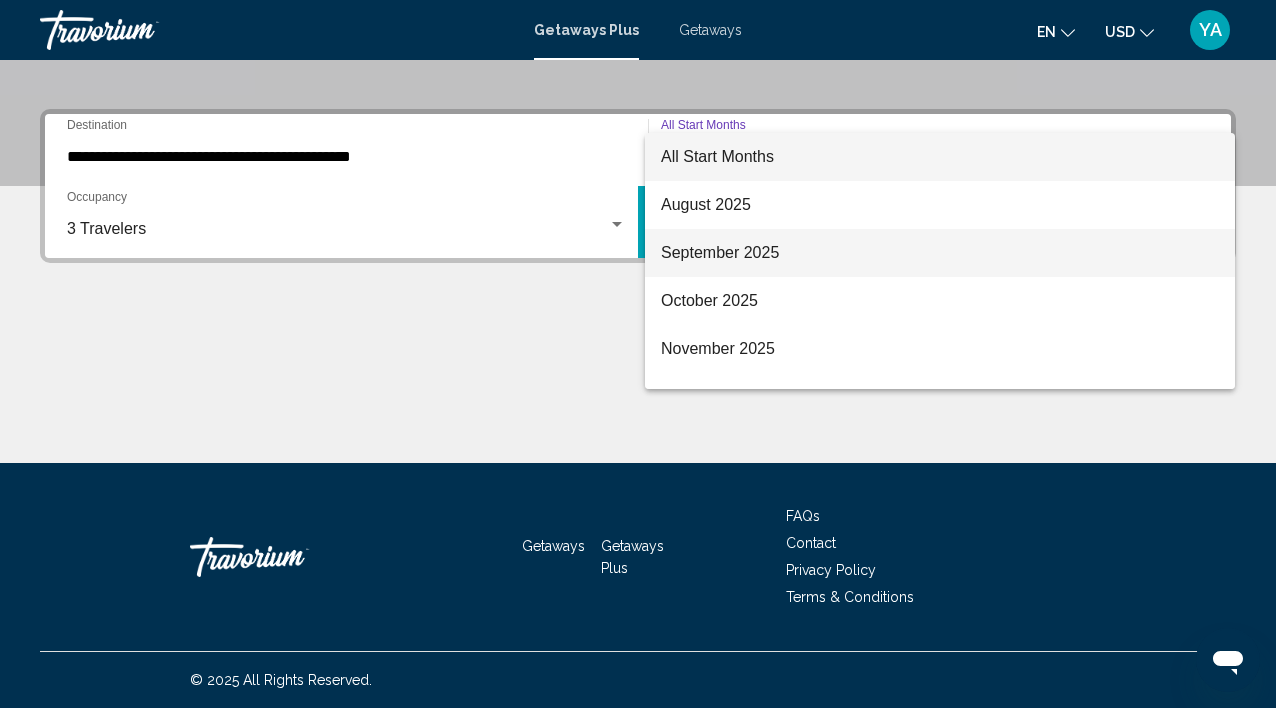 click on "September 2025" at bounding box center [940, 253] 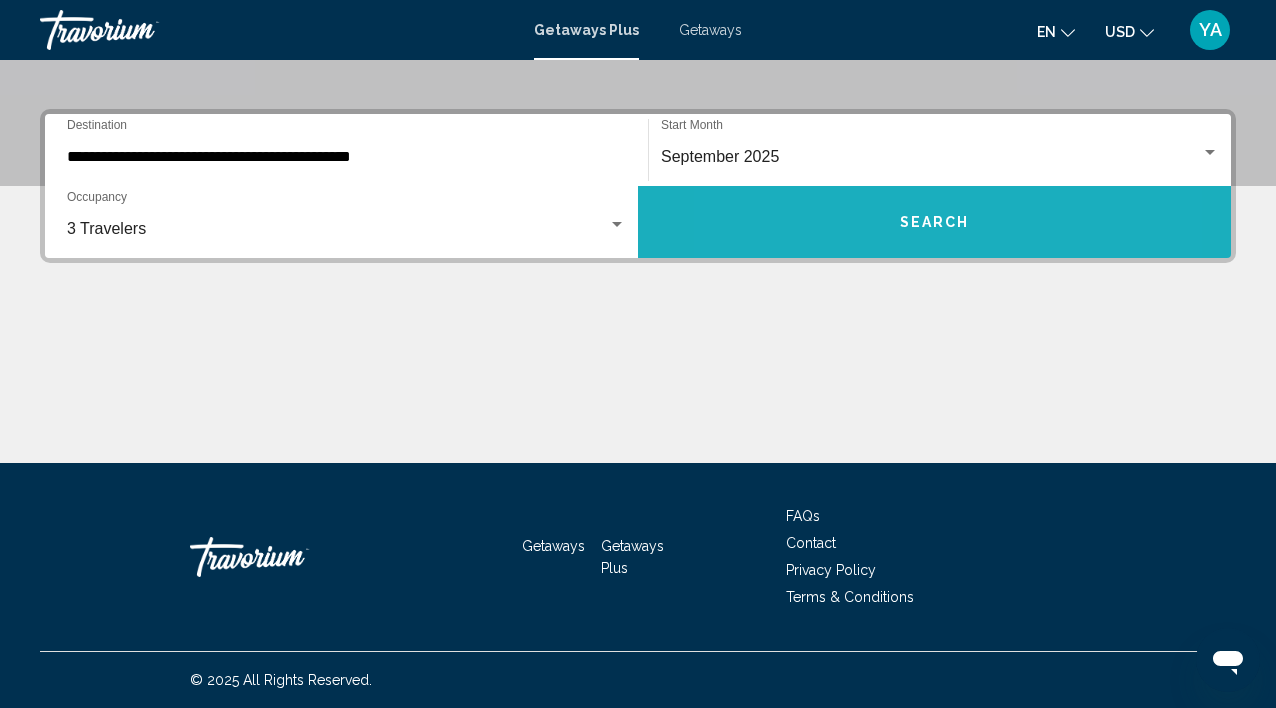 drag, startPoint x: 92, startPoint y: 324, endPoint x: 837, endPoint y: 220, distance: 752.22406 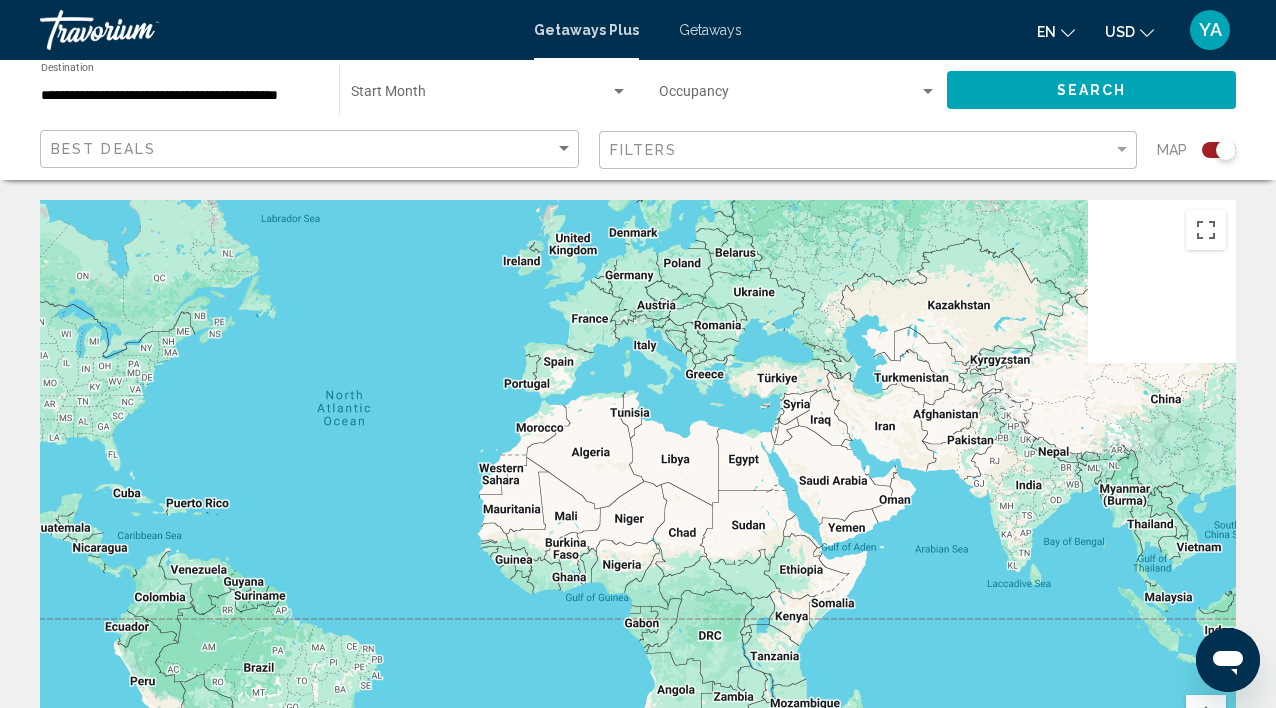 drag, startPoint x: 837, startPoint y: 220, endPoint x: 736, endPoint y: 326, distance: 146.4138 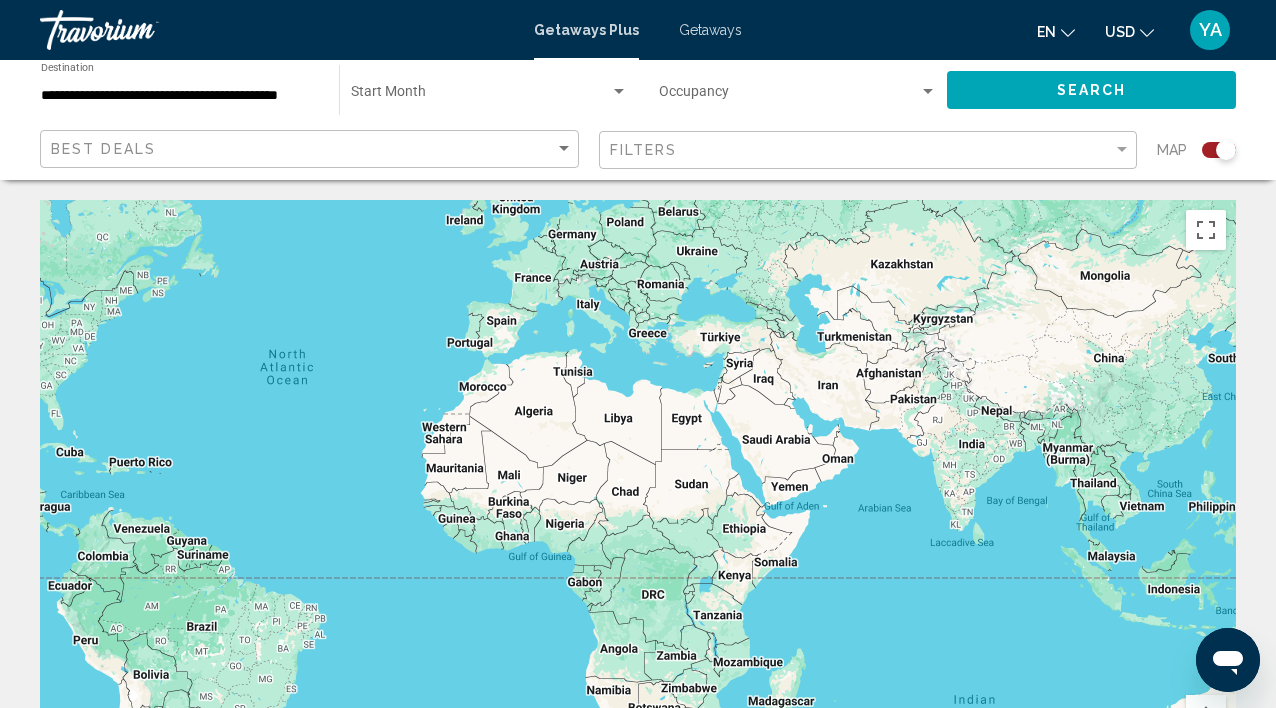 click on "Getaways" at bounding box center (710, 30) 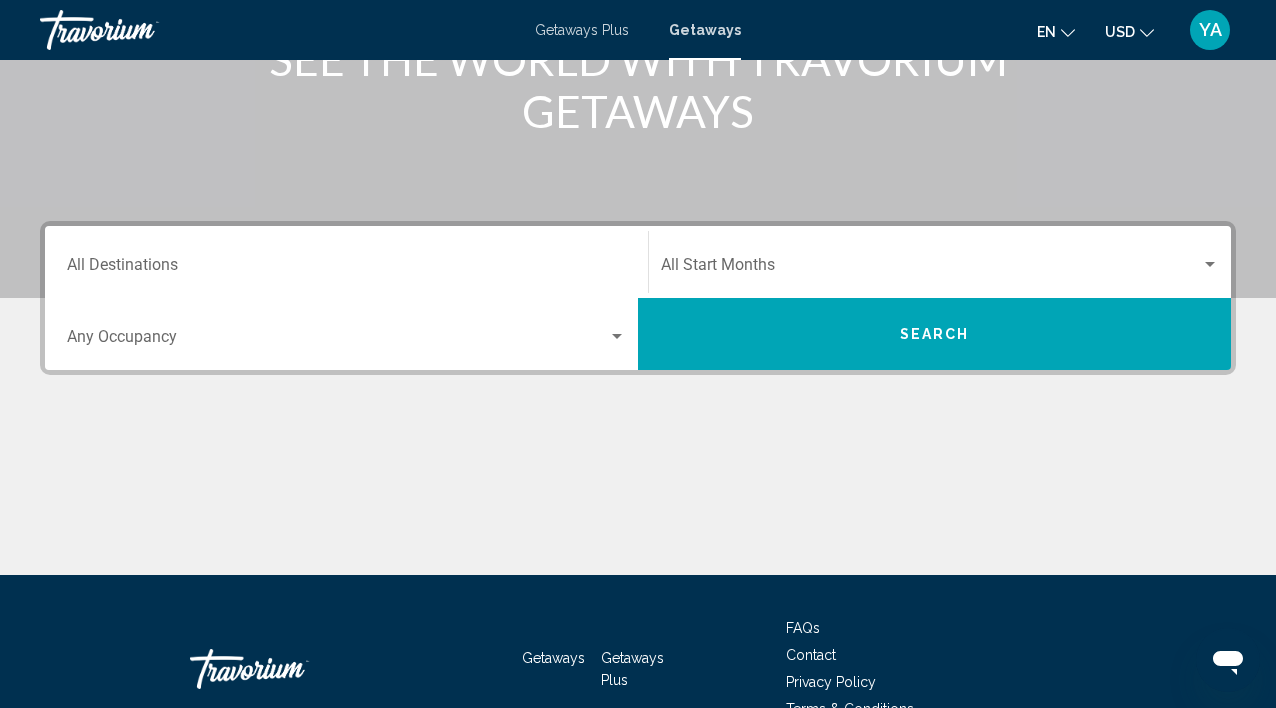 click on "Destination All Destinations" at bounding box center [346, 262] 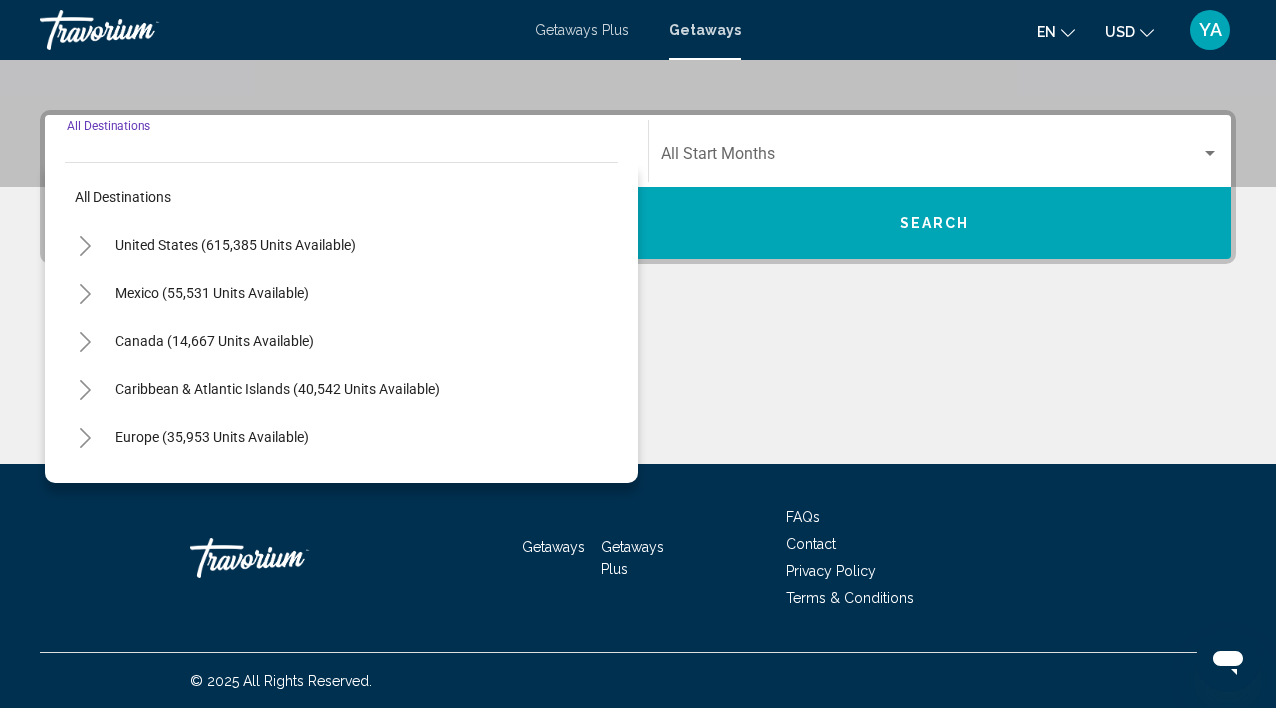 scroll, scrollTop: 414, scrollLeft: 0, axis: vertical 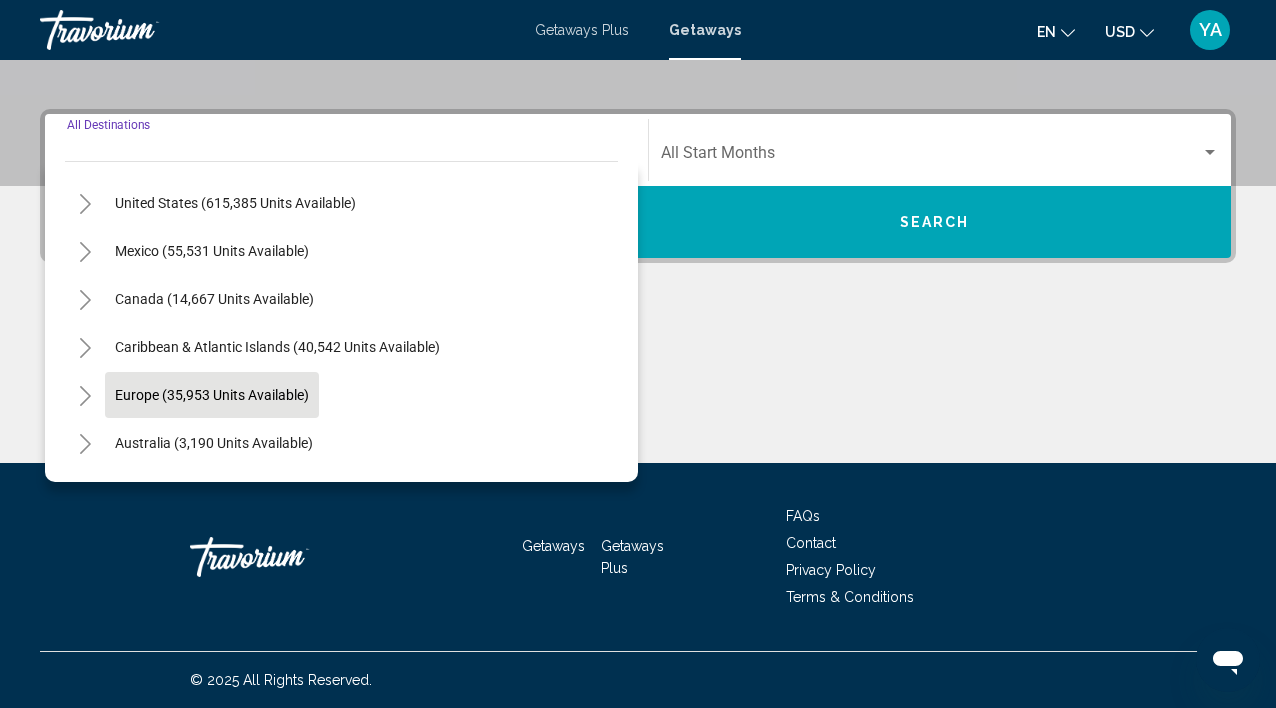 drag, startPoint x: 736, startPoint y: 326, endPoint x: 272, endPoint y: 395, distance: 469.10233 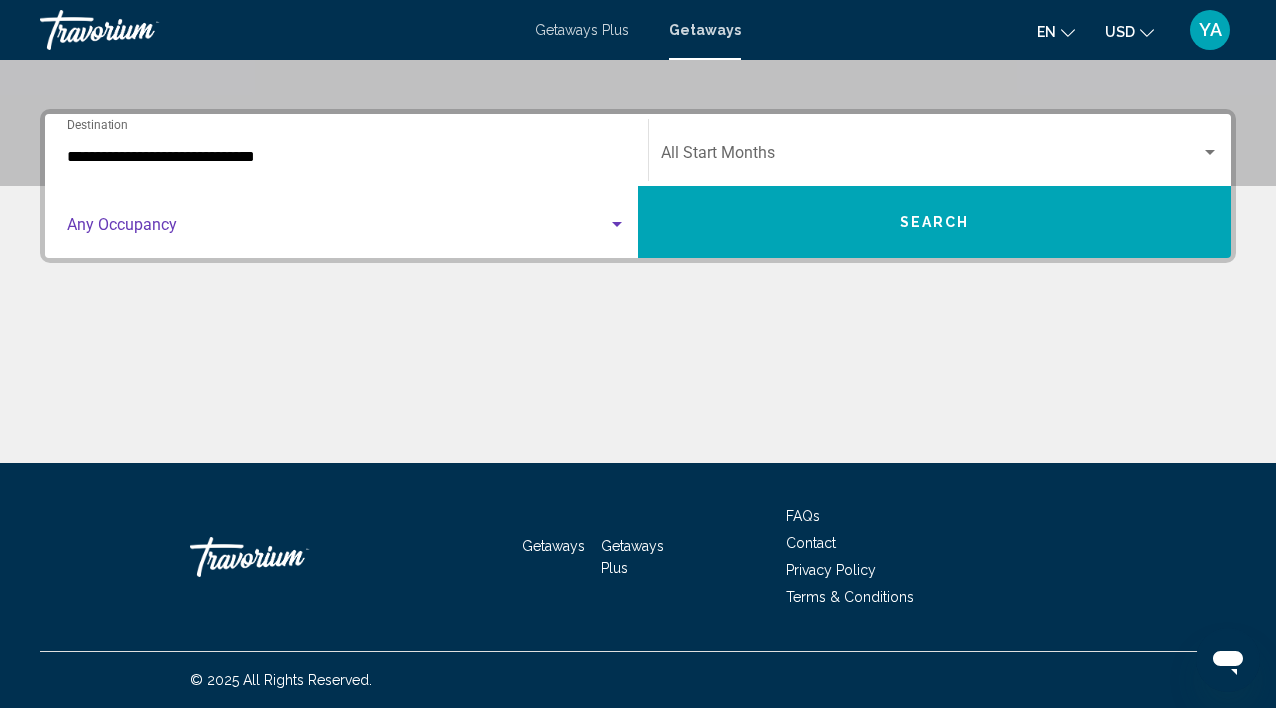 click at bounding box center (337, 229) 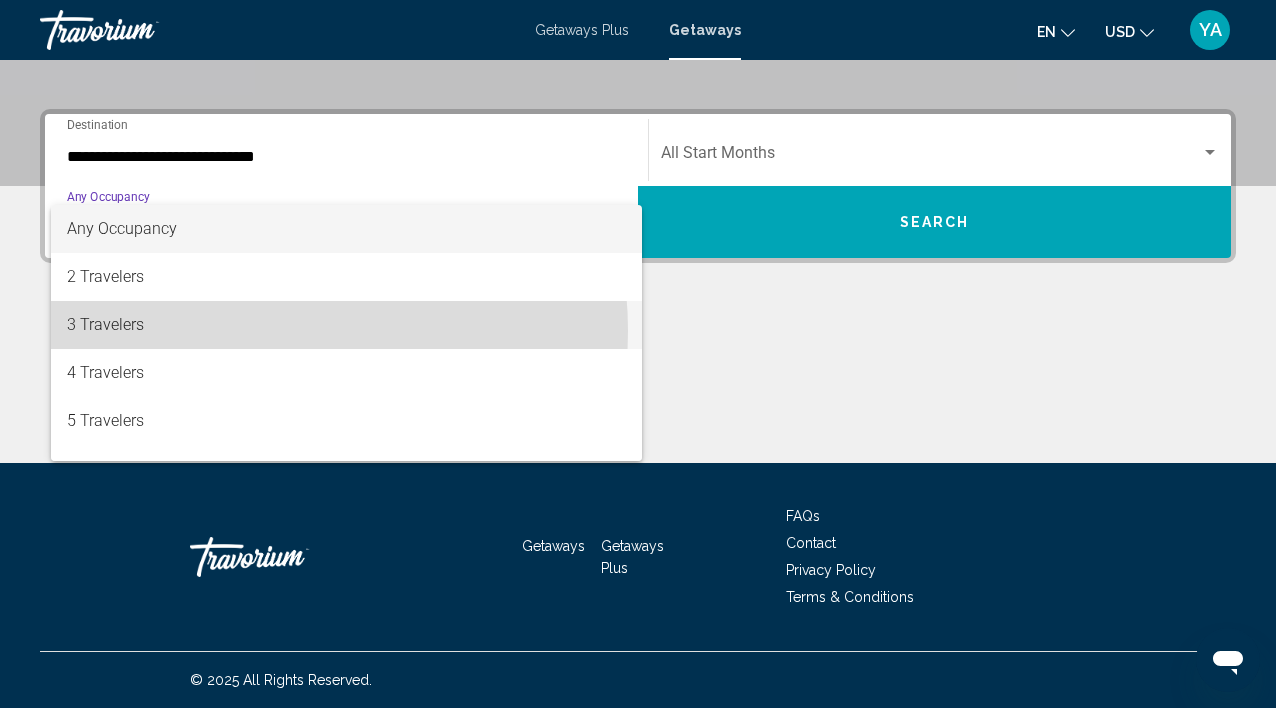 click on "3 Travelers" at bounding box center [346, 325] 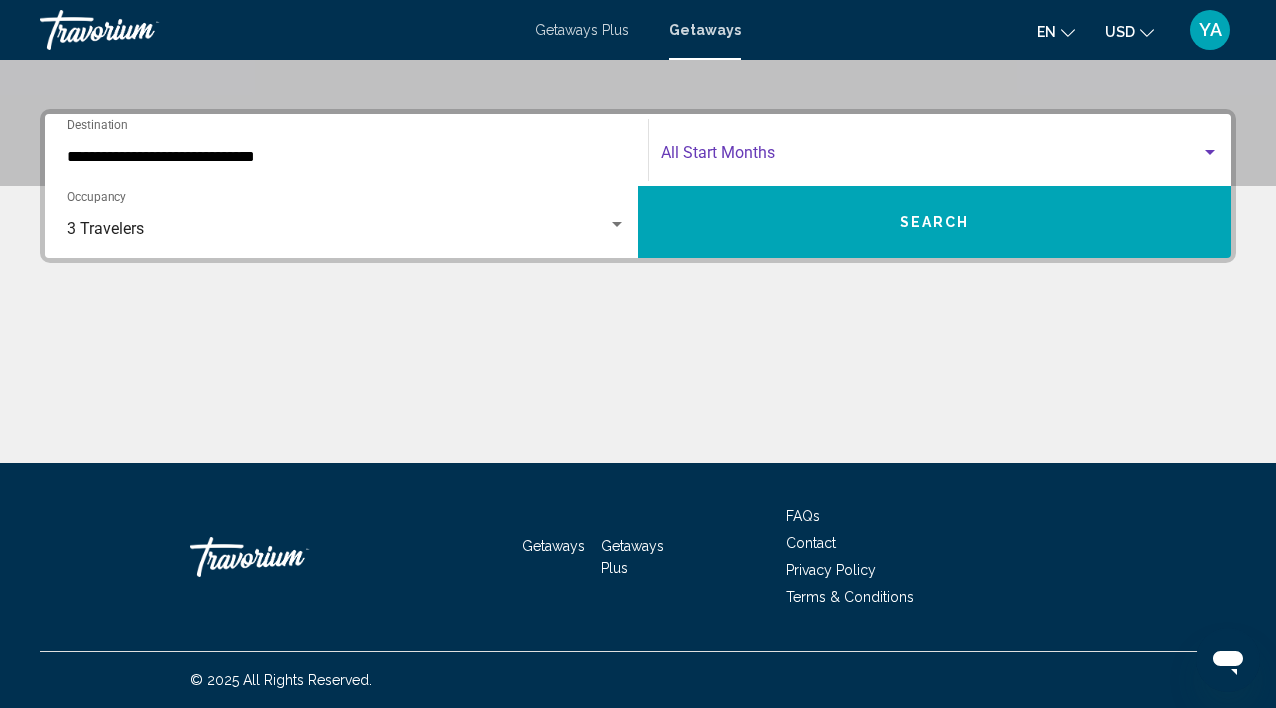 click at bounding box center (931, 157) 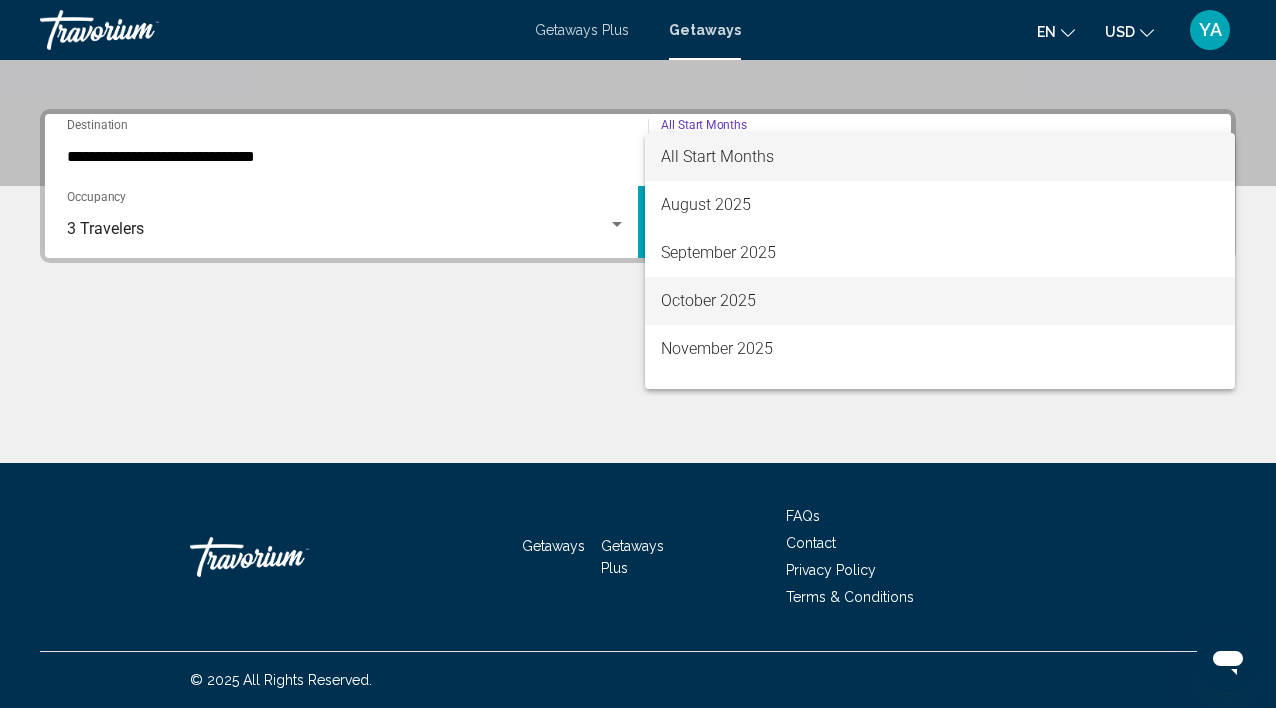 click on "October 2025" at bounding box center [940, 301] 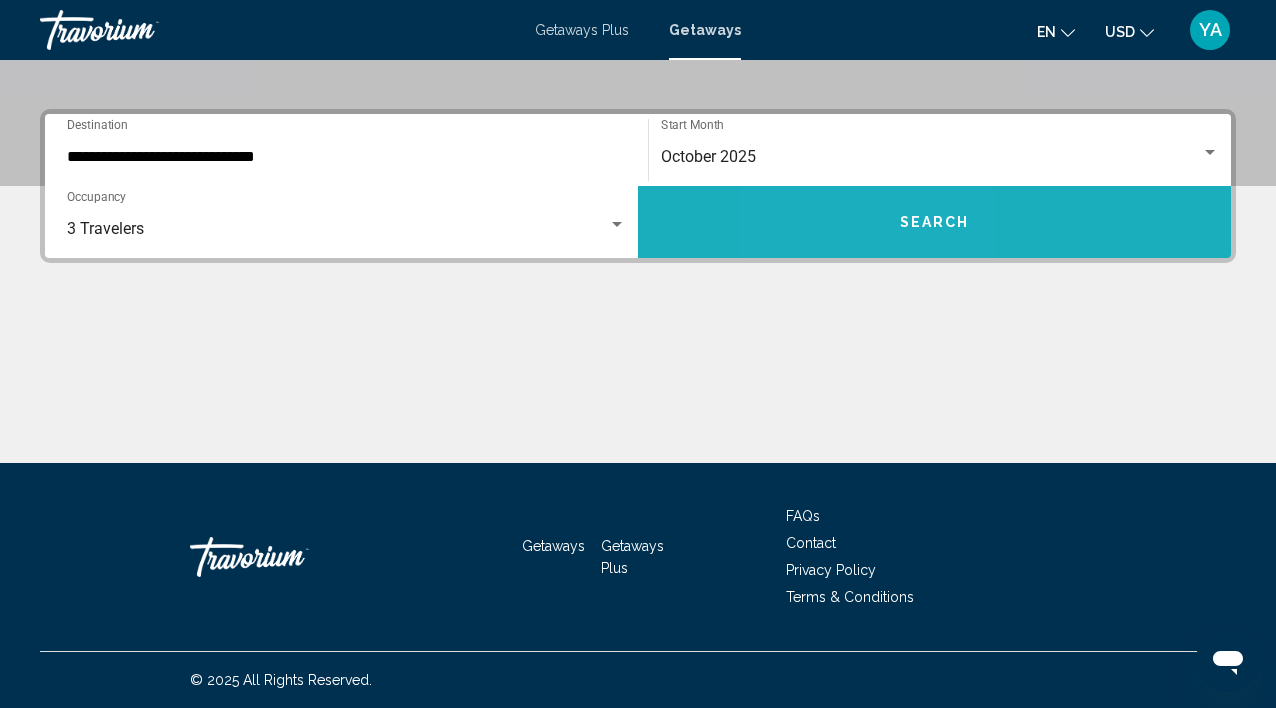 click on "Search" at bounding box center [934, 222] 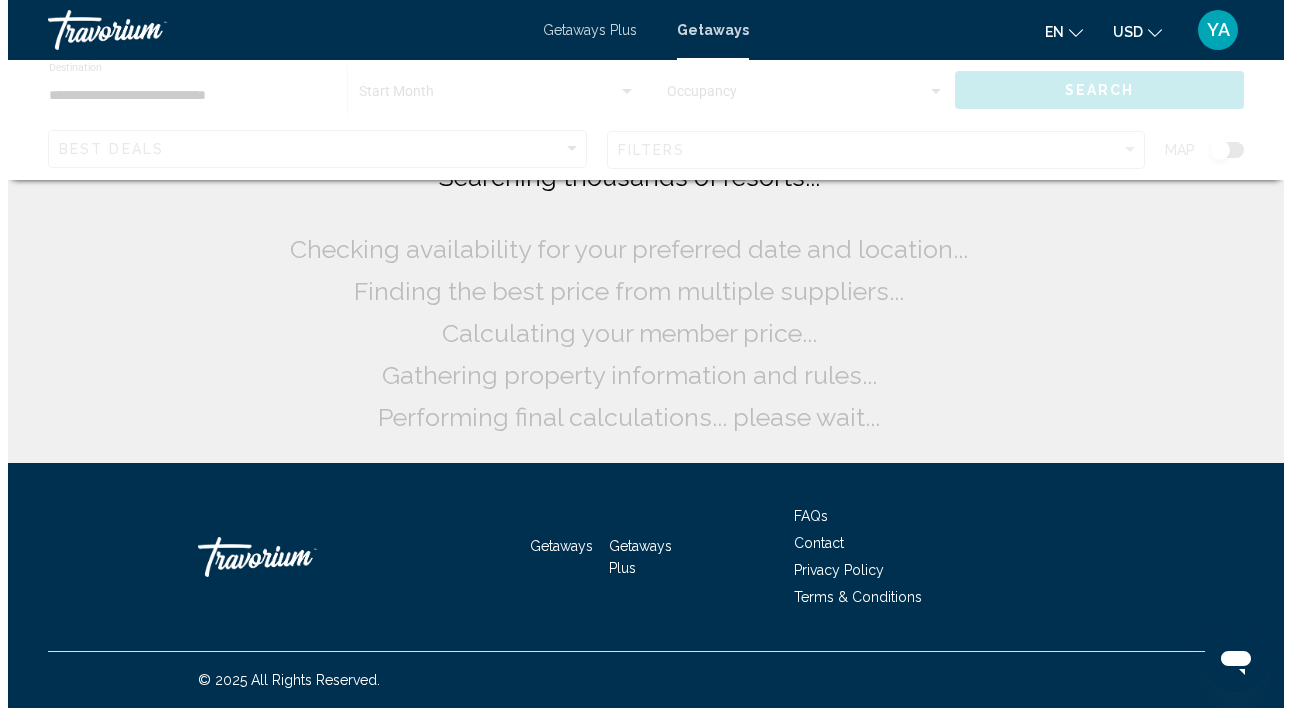 scroll, scrollTop: 0, scrollLeft: 0, axis: both 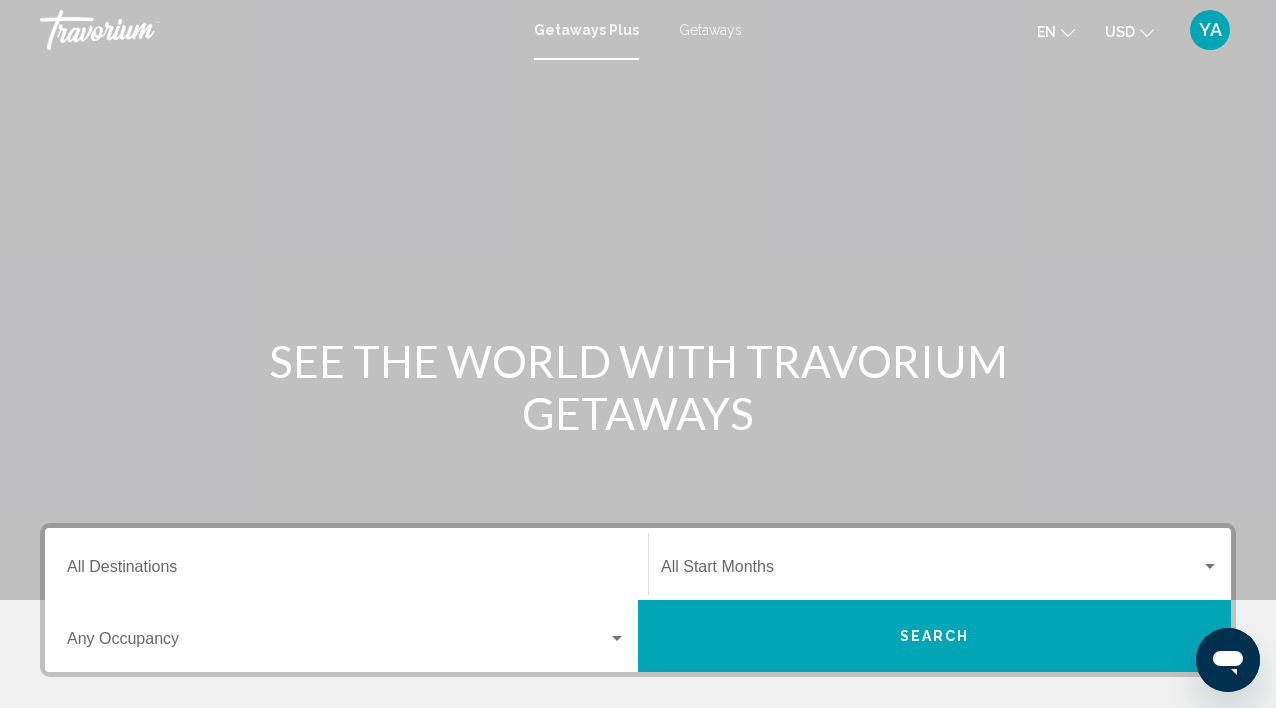 click on "Getaways" at bounding box center (710, 30) 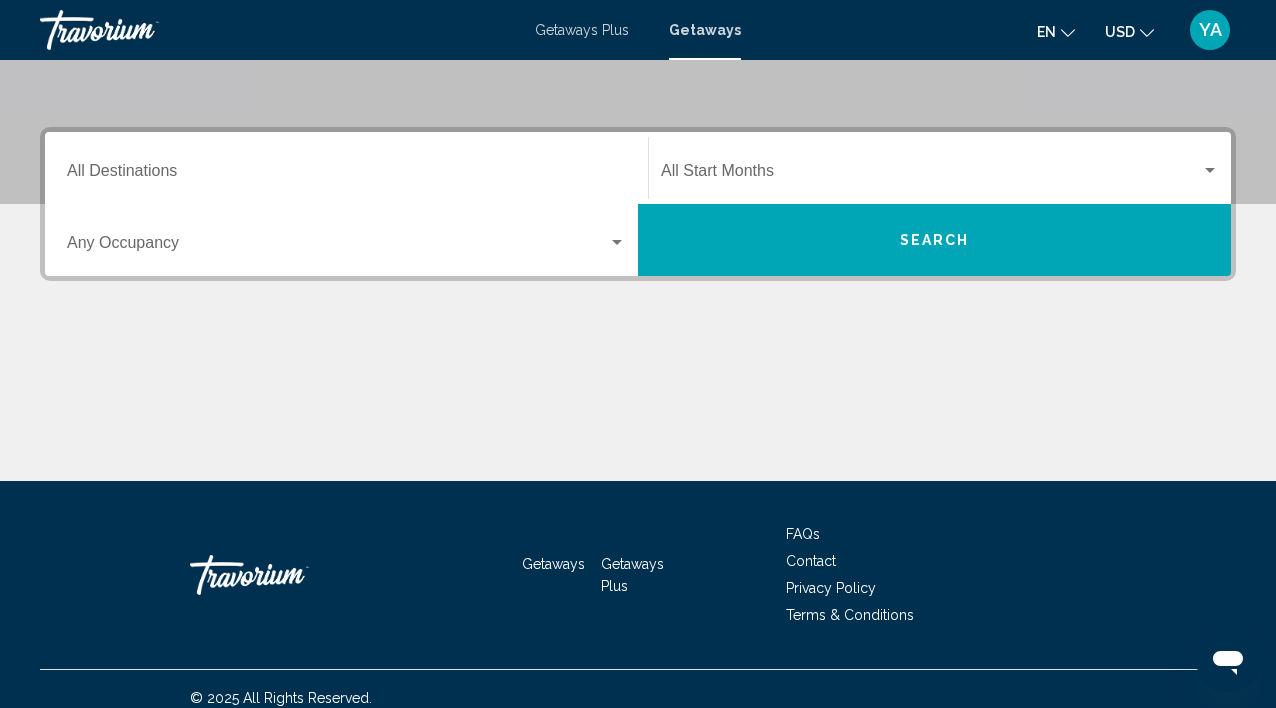 drag, startPoint x: 0, startPoint y: 0, endPoint x: 382, endPoint y: 153, distance: 411.50092 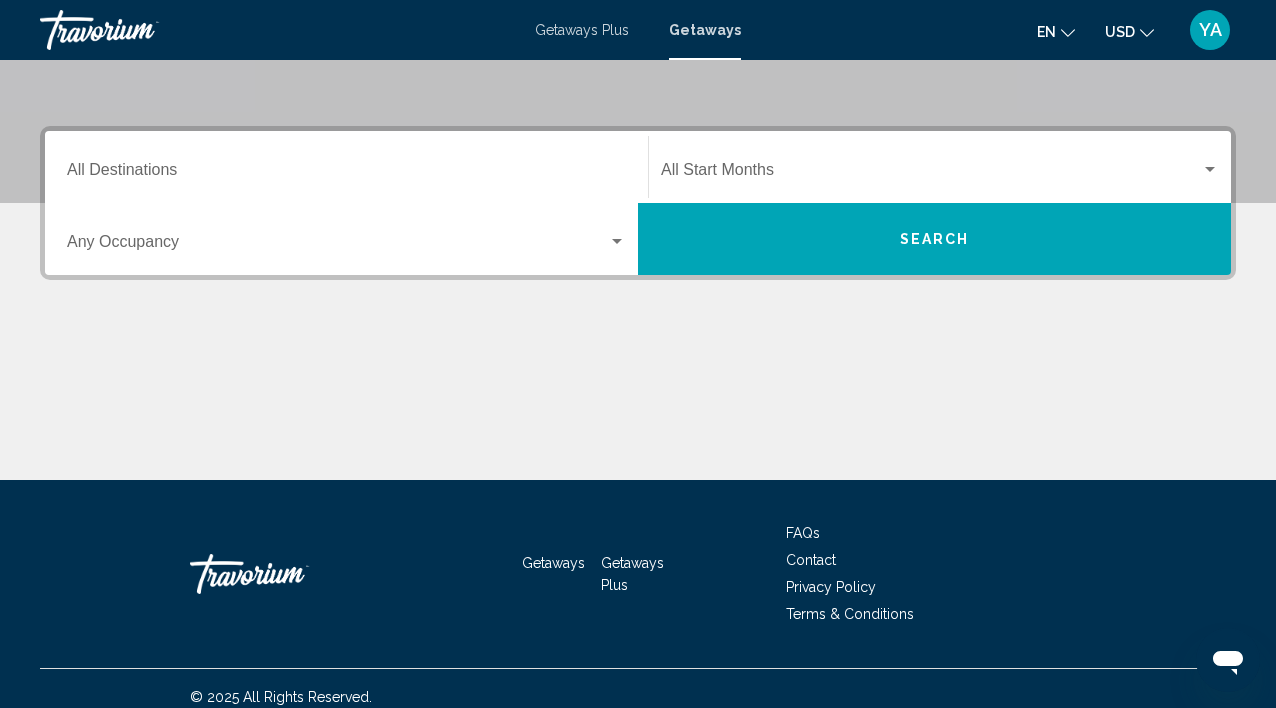 scroll, scrollTop: 414, scrollLeft: 0, axis: vertical 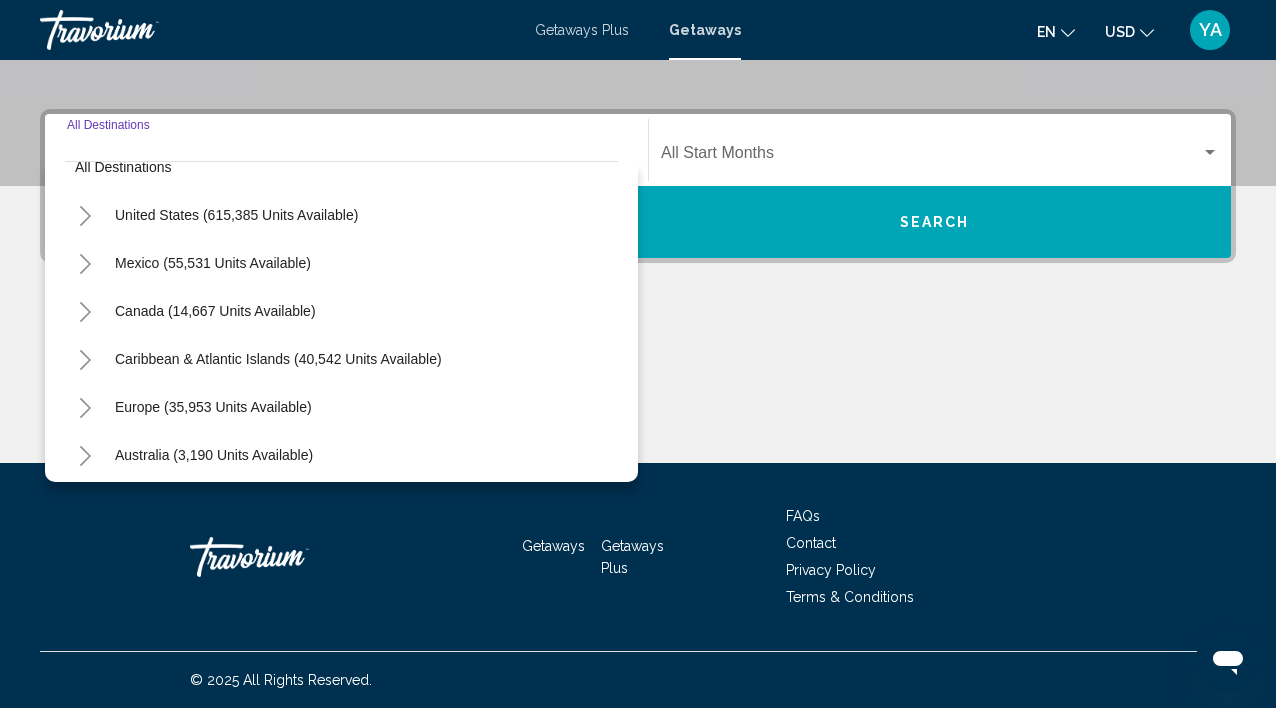drag, startPoint x: 382, startPoint y: 153, endPoint x: 263, endPoint y: 412, distance: 285.02982 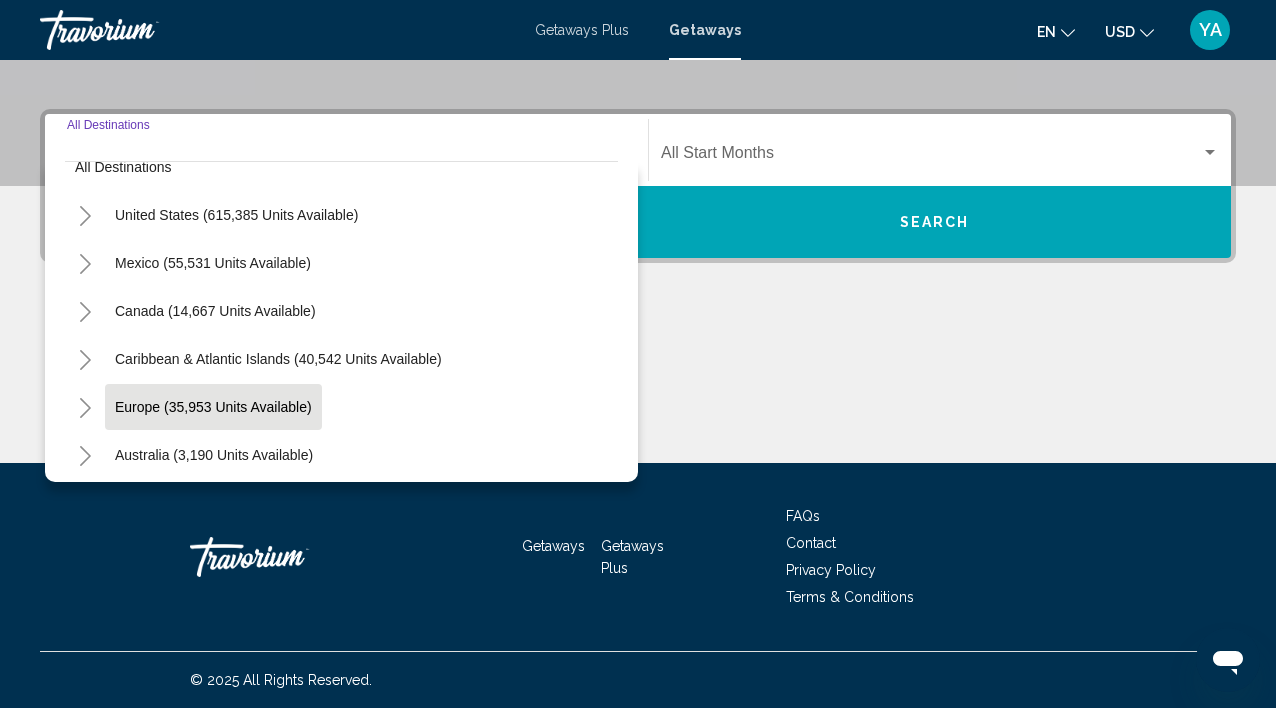 click on "Europe (35,953 units available)" at bounding box center (214, 455) 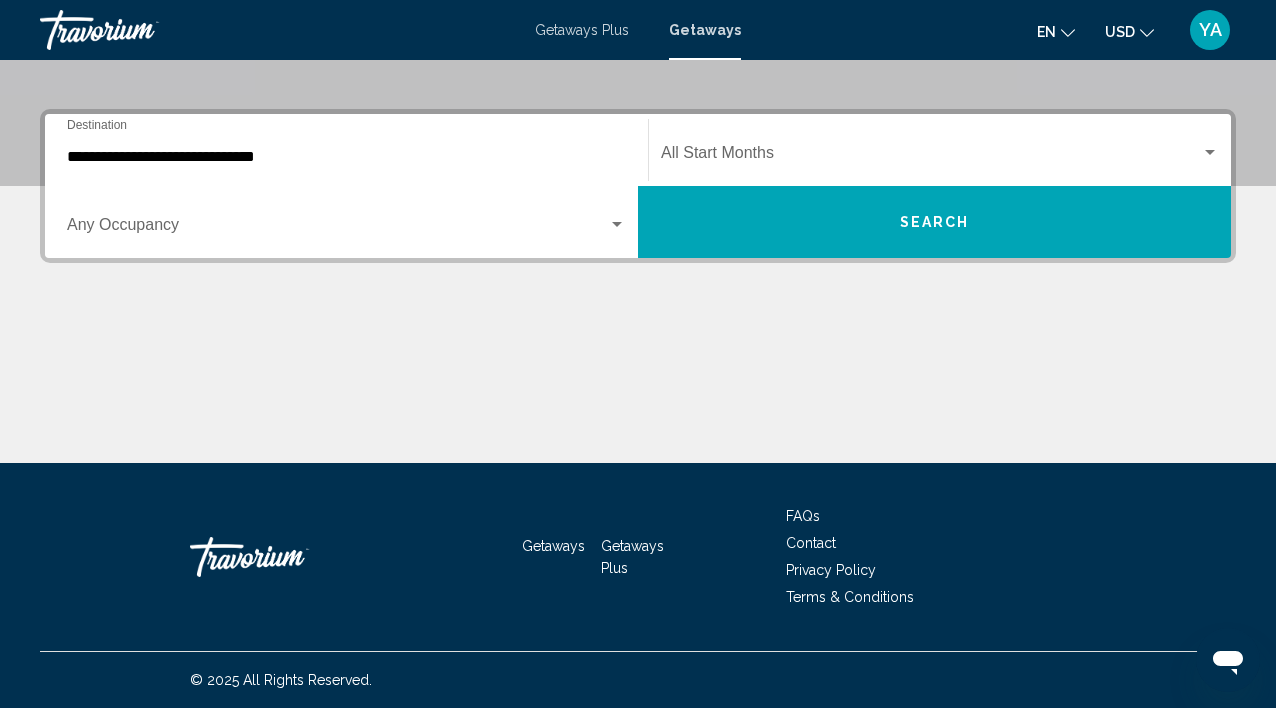 drag, startPoint x: 263, startPoint y: 412, endPoint x: 365, endPoint y: 246, distance: 194.83327 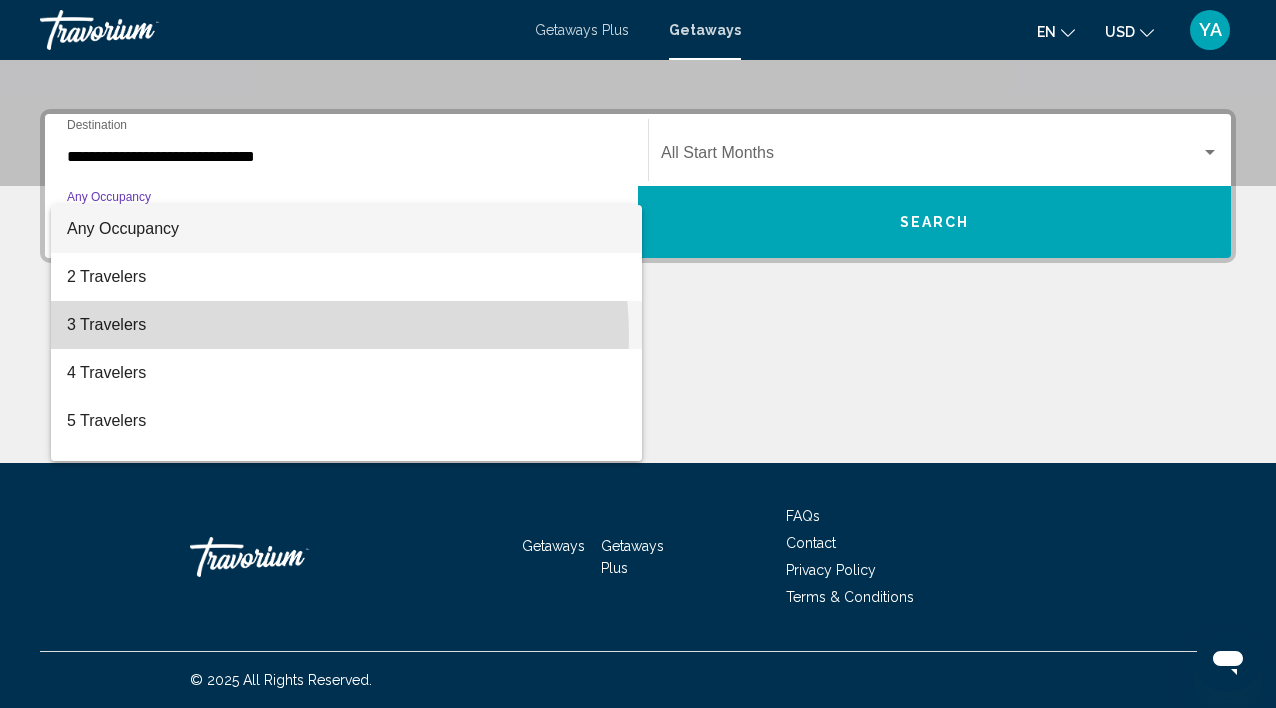 click on "3 Travelers" at bounding box center [346, 325] 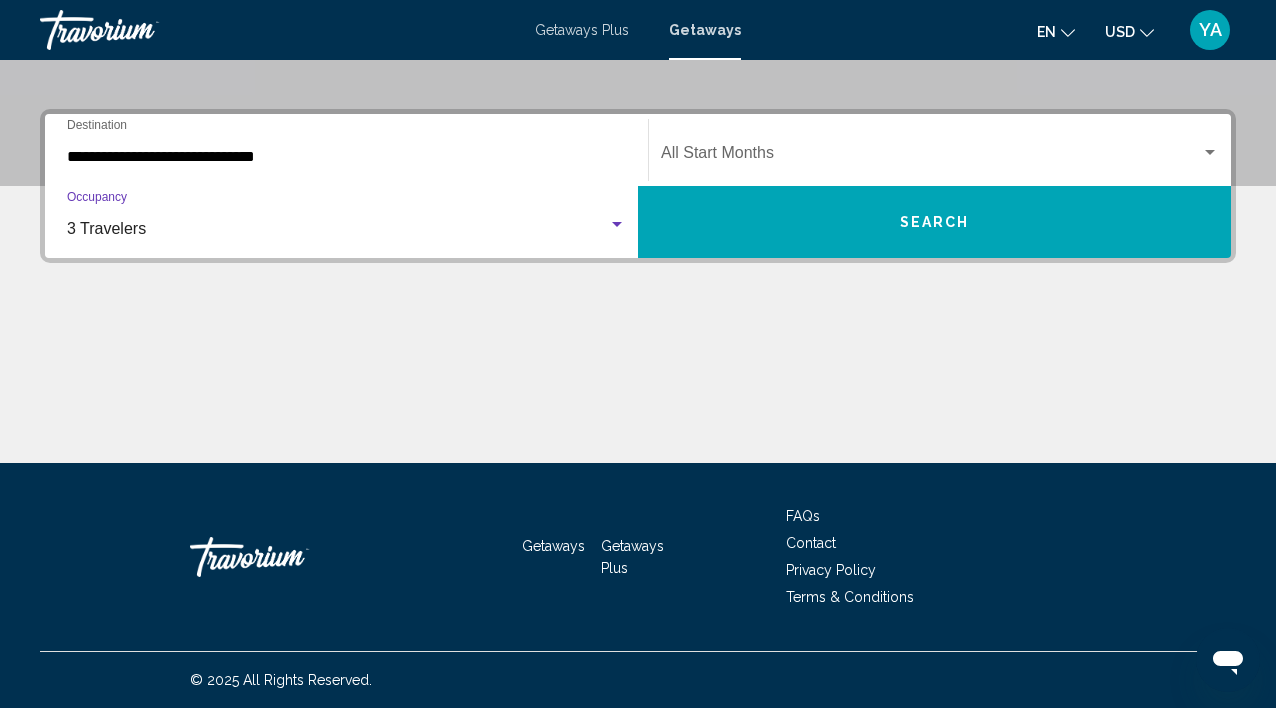 click at bounding box center [931, 157] 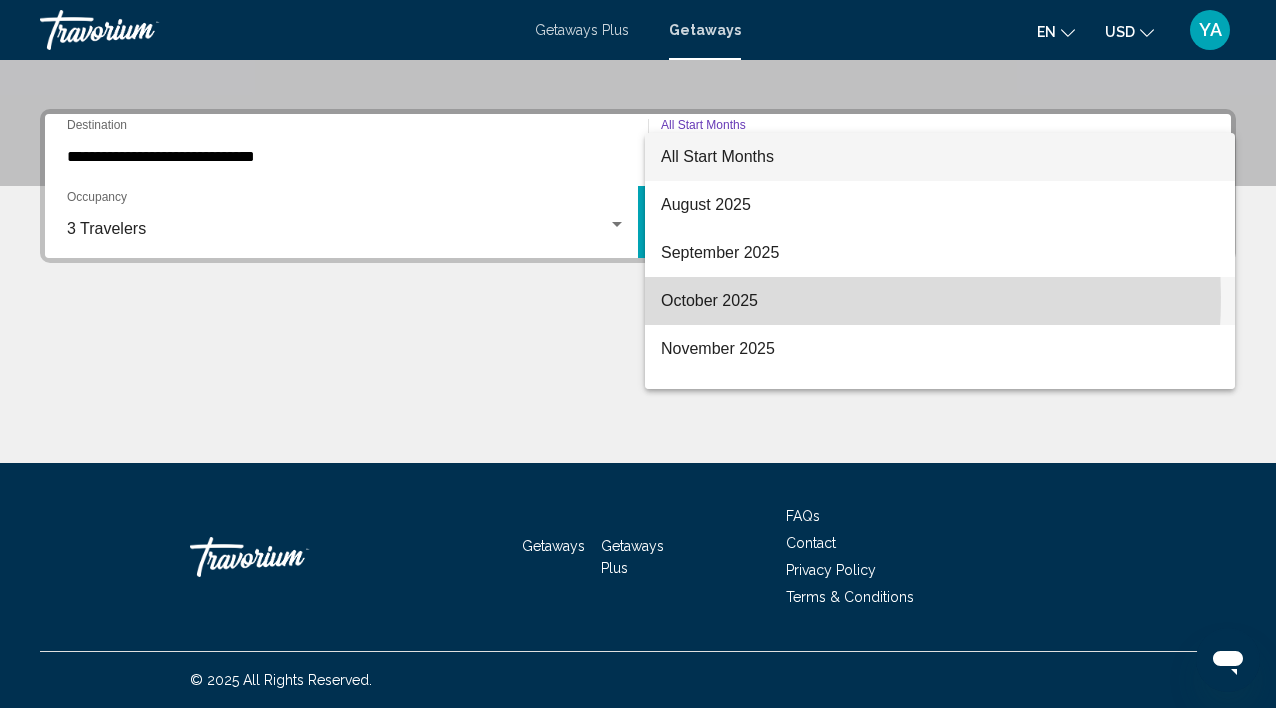 click on "October 2025" at bounding box center (940, 301) 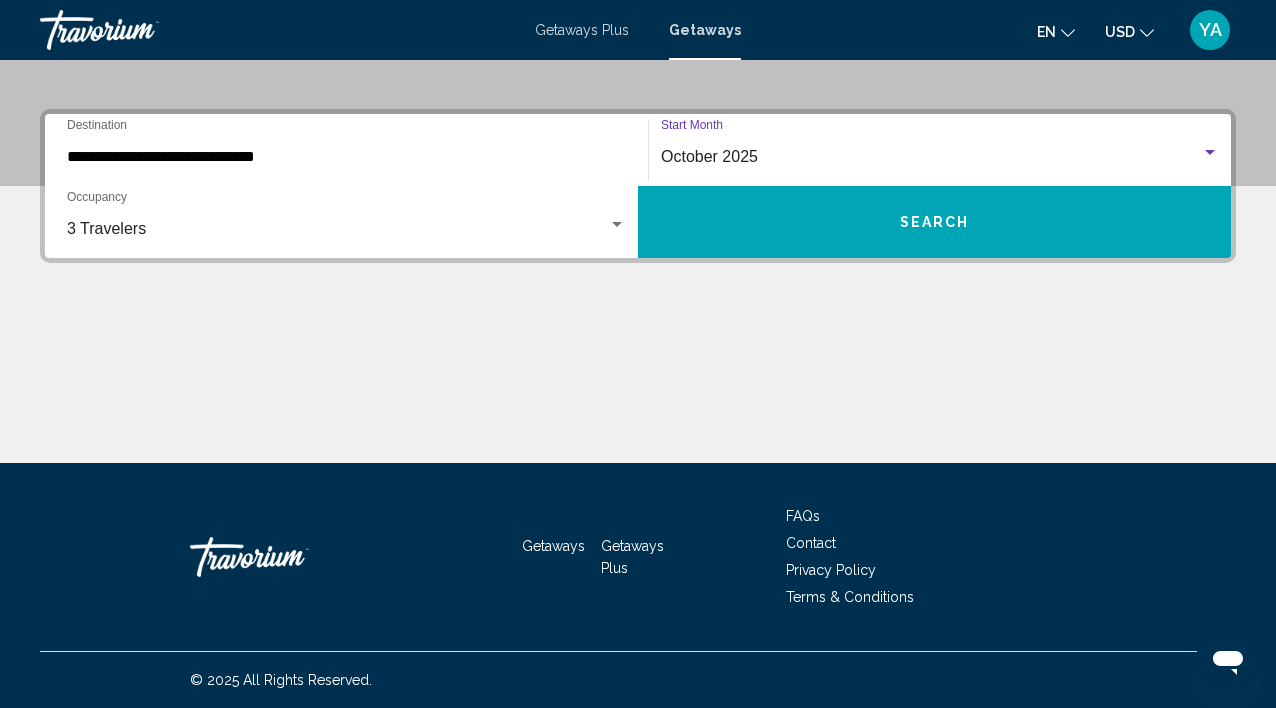 click on "Search" at bounding box center (934, 222) 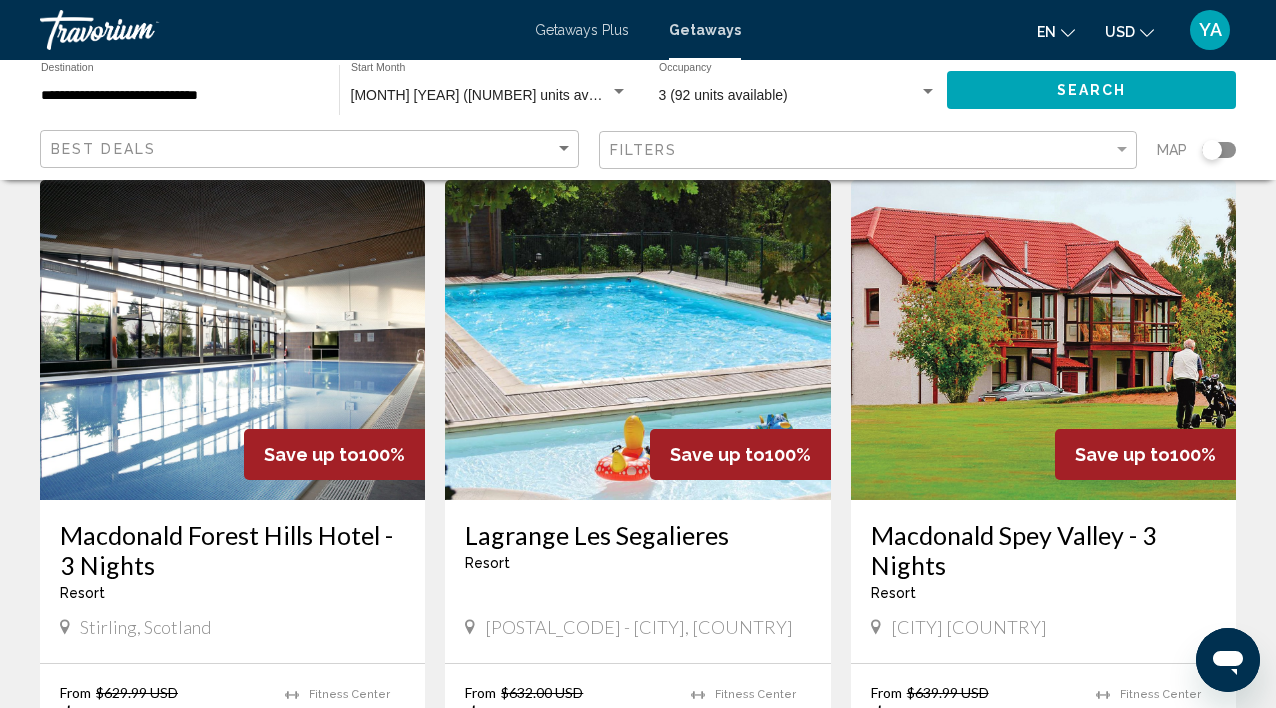 scroll, scrollTop: 0, scrollLeft: 0, axis: both 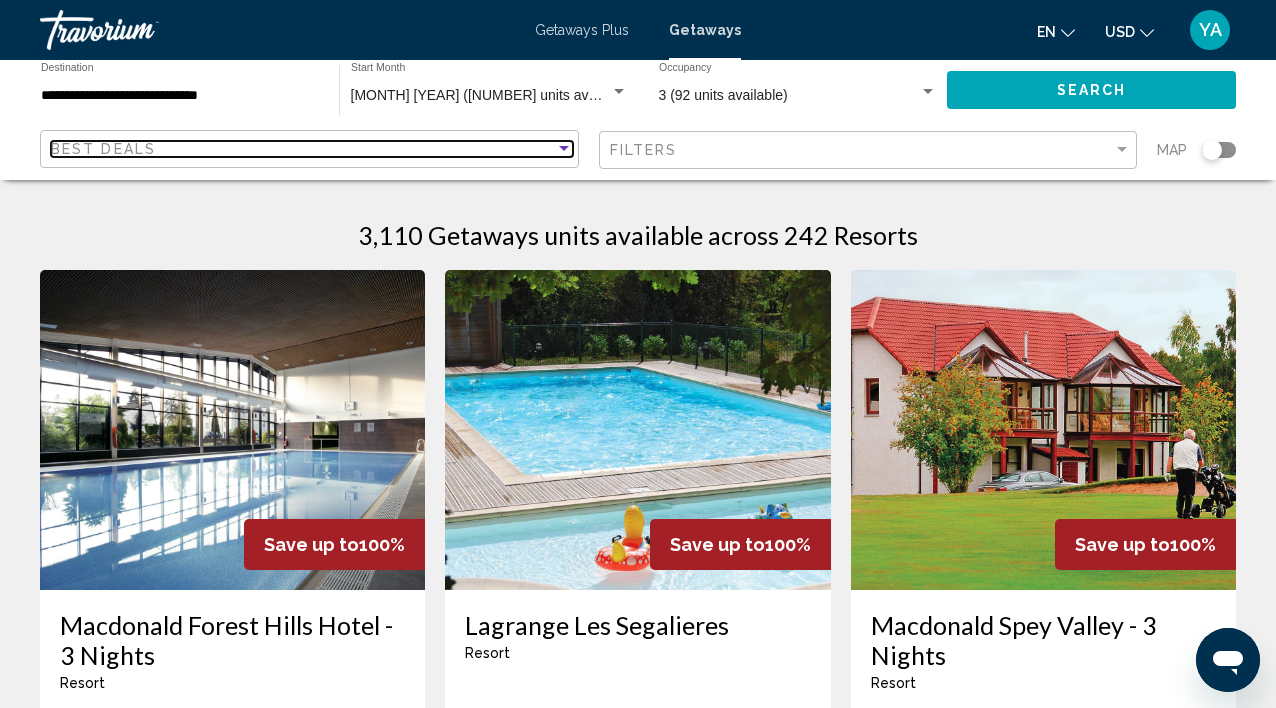 click at bounding box center (564, 148) 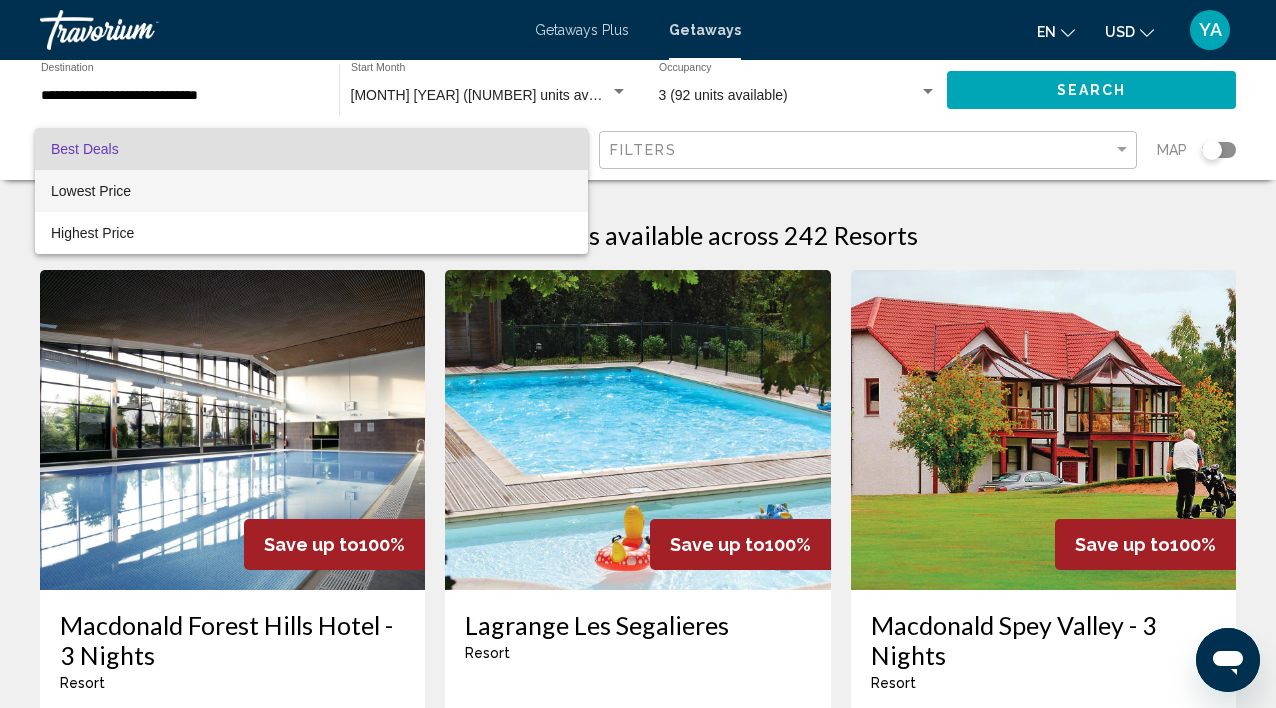 drag, startPoint x: 365, startPoint y: 246, endPoint x: 510, endPoint y: 190, distance: 155.4381 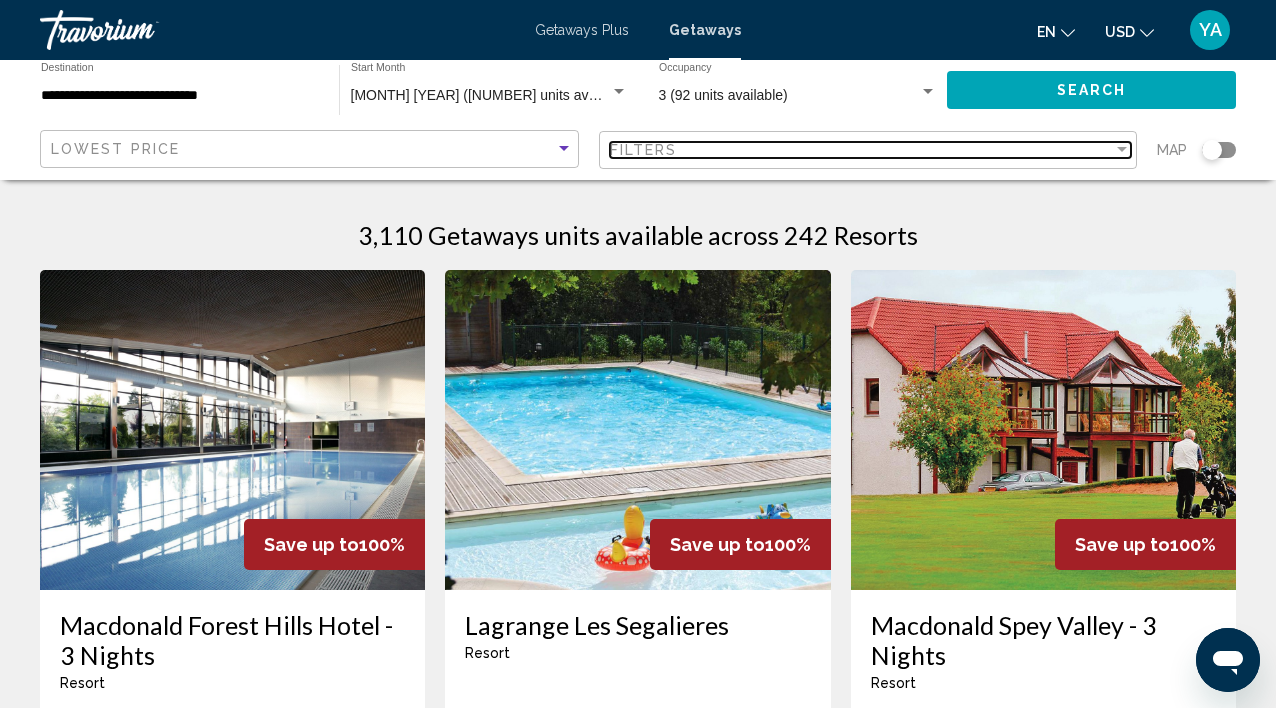 click on "Filters" at bounding box center (862, 150) 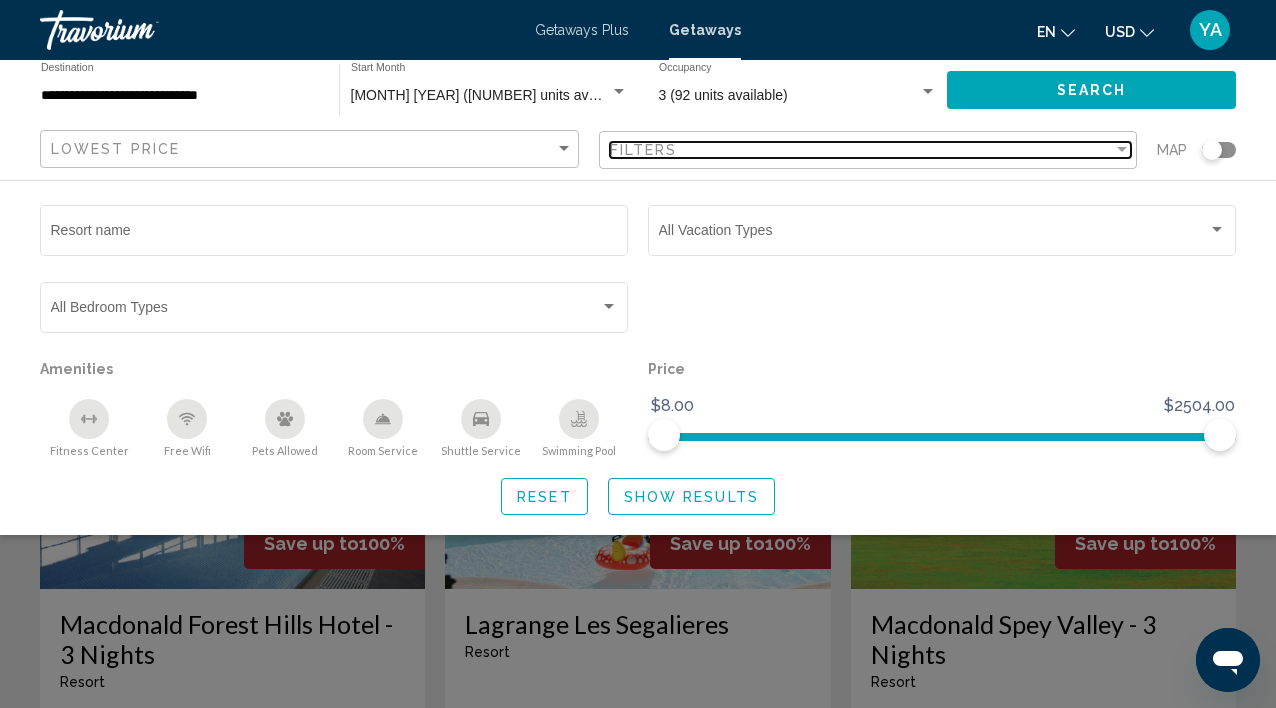 scroll, scrollTop: 0, scrollLeft: 0, axis: both 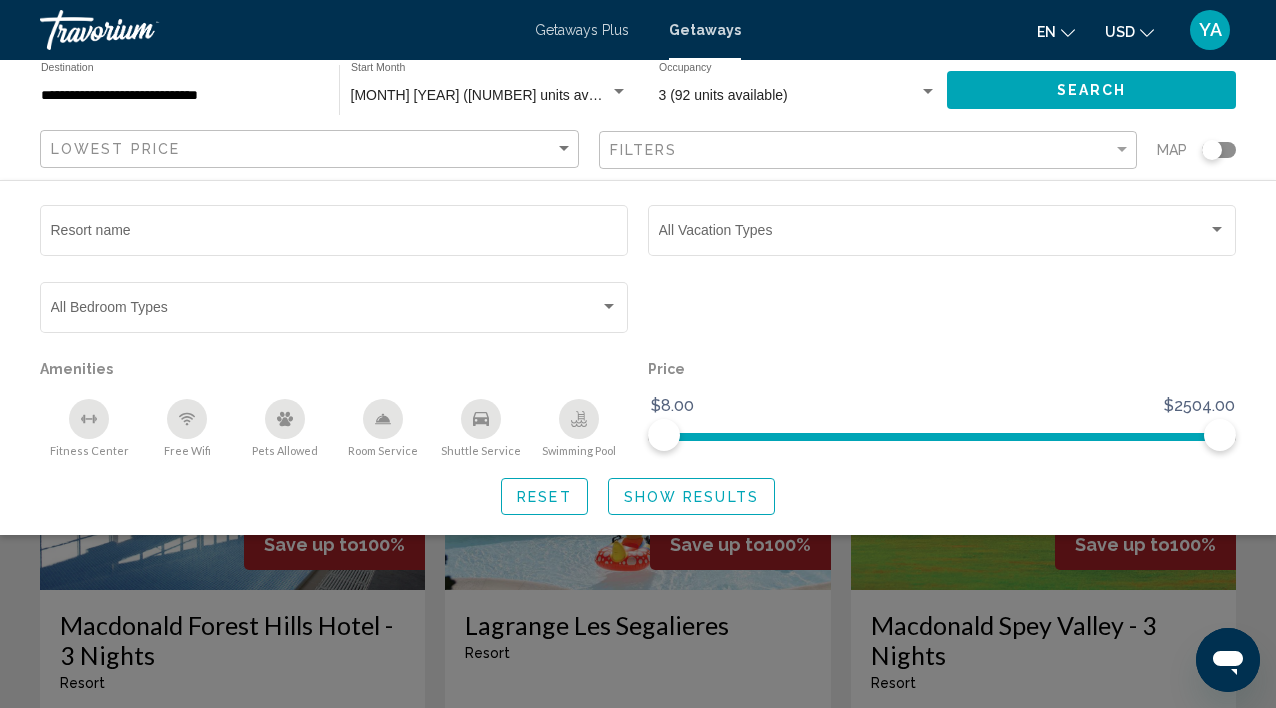 click 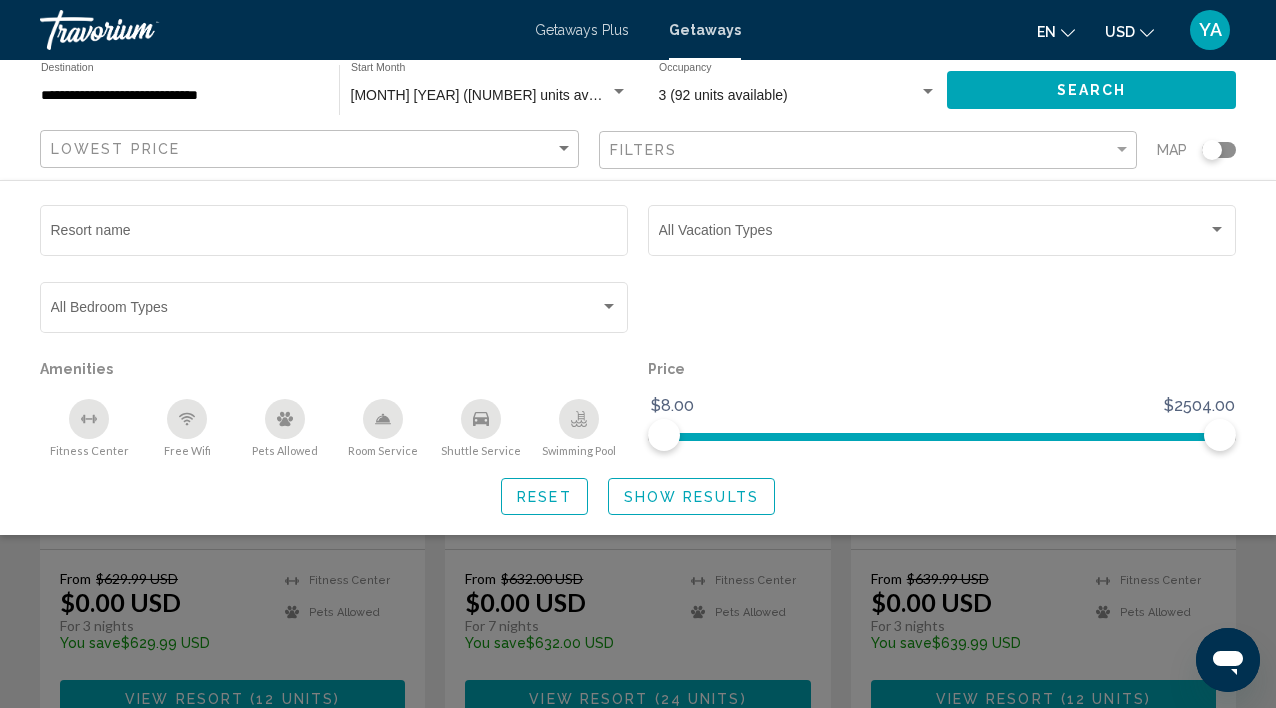 scroll, scrollTop: 252, scrollLeft: 0, axis: vertical 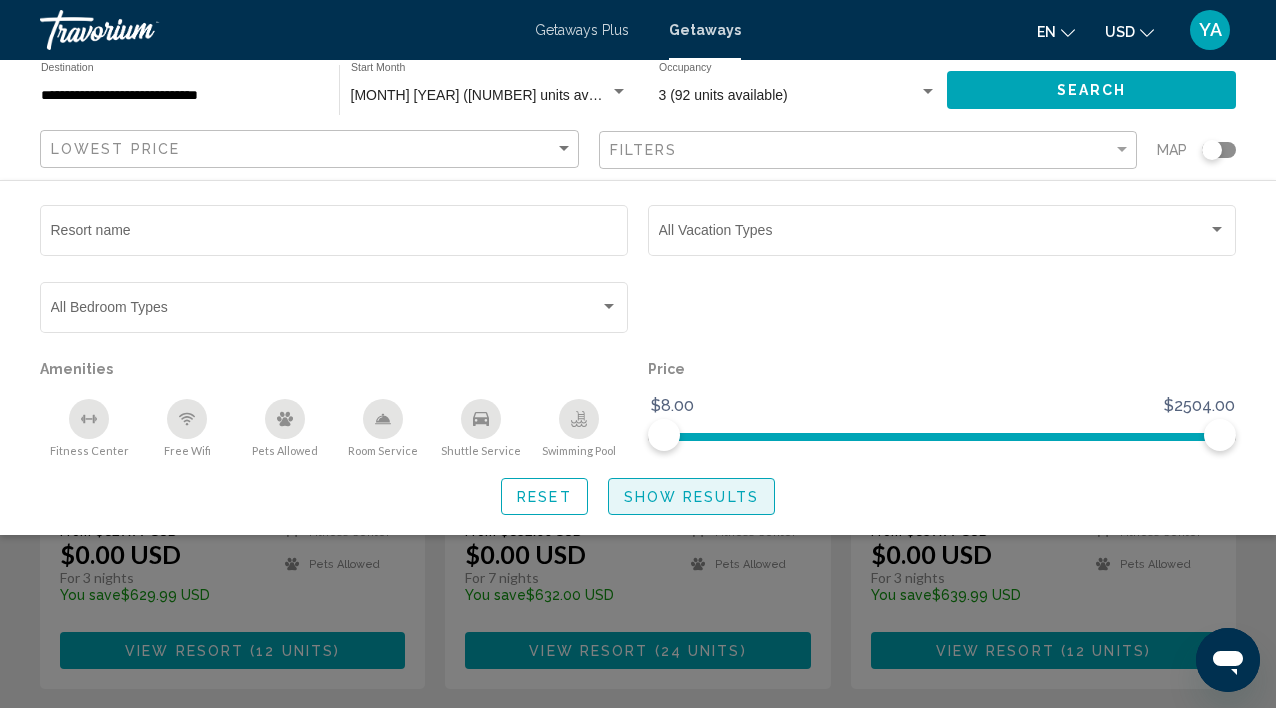click on "Show Results" 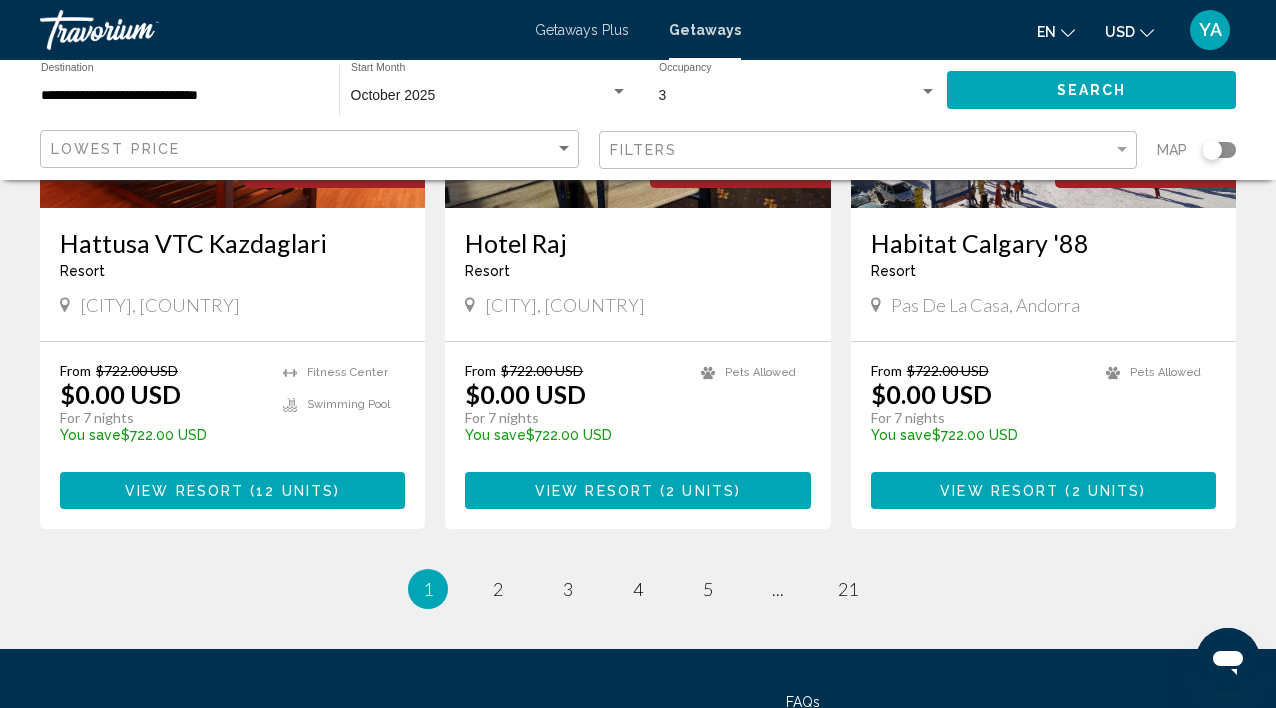 scroll, scrollTop: 2487, scrollLeft: 0, axis: vertical 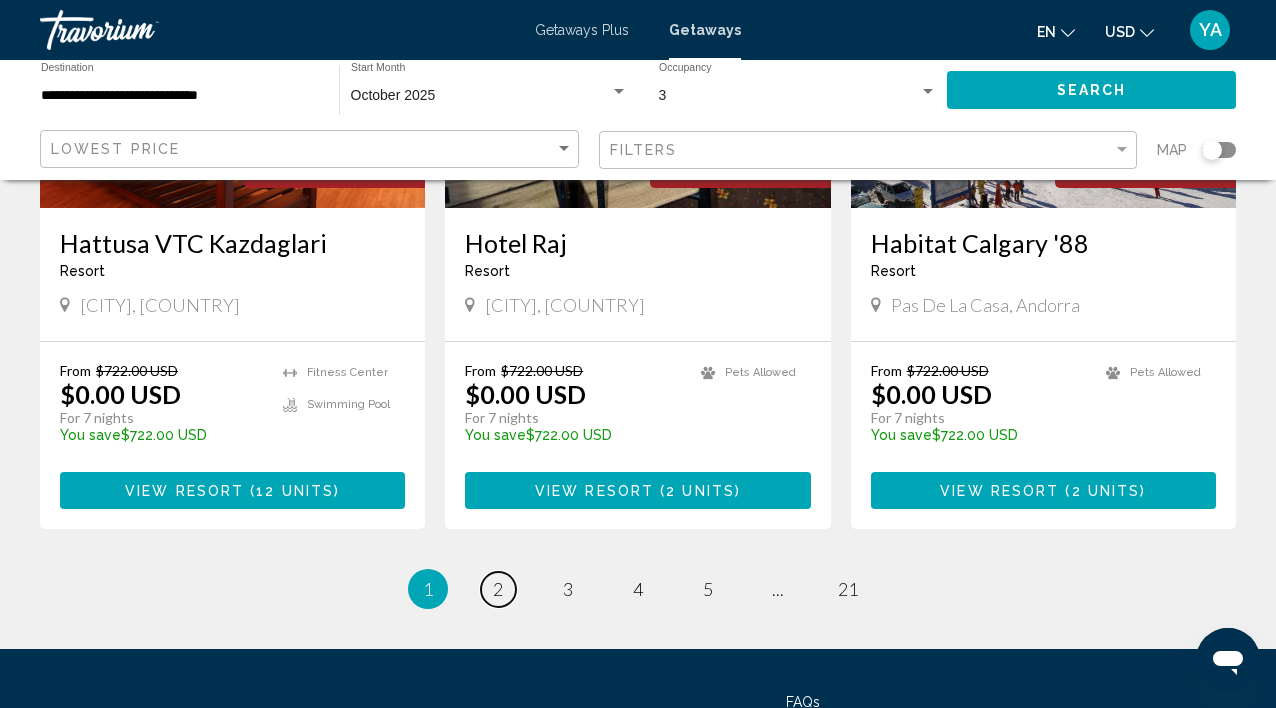 click on "2" at bounding box center (498, 589) 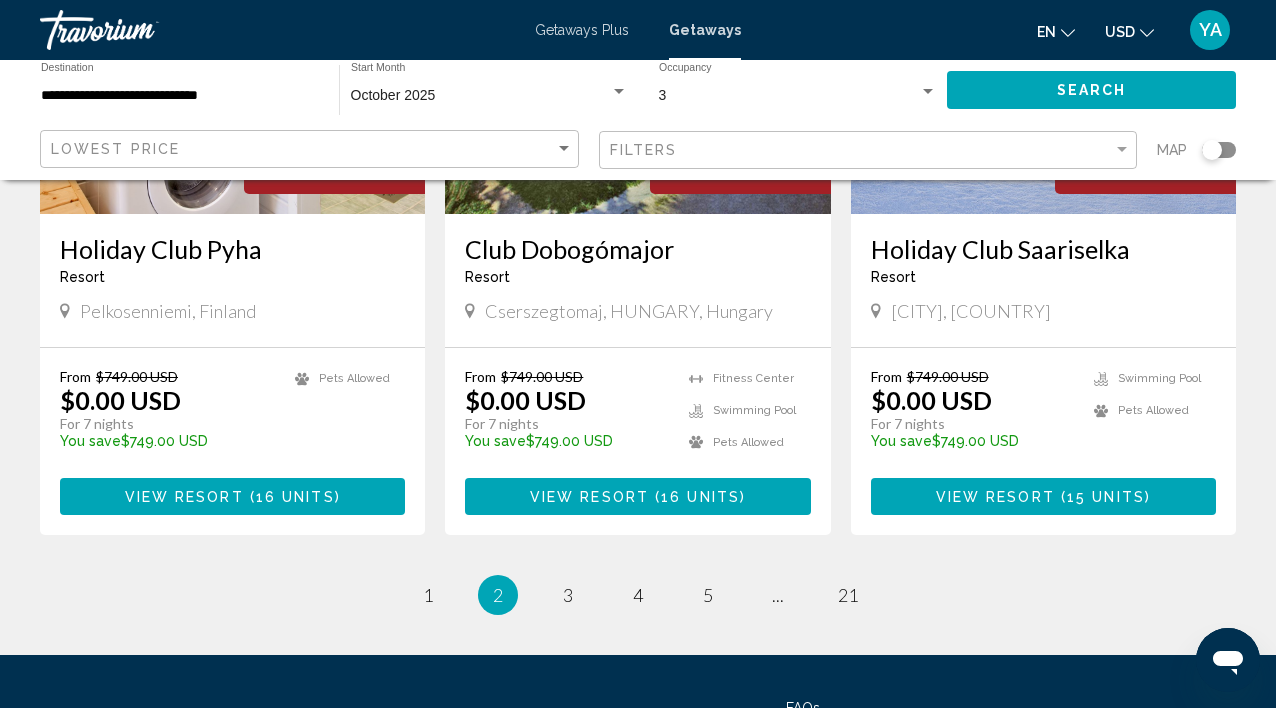 scroll, scrollTop: 2451, scrollLeft: 0, axis: vertical 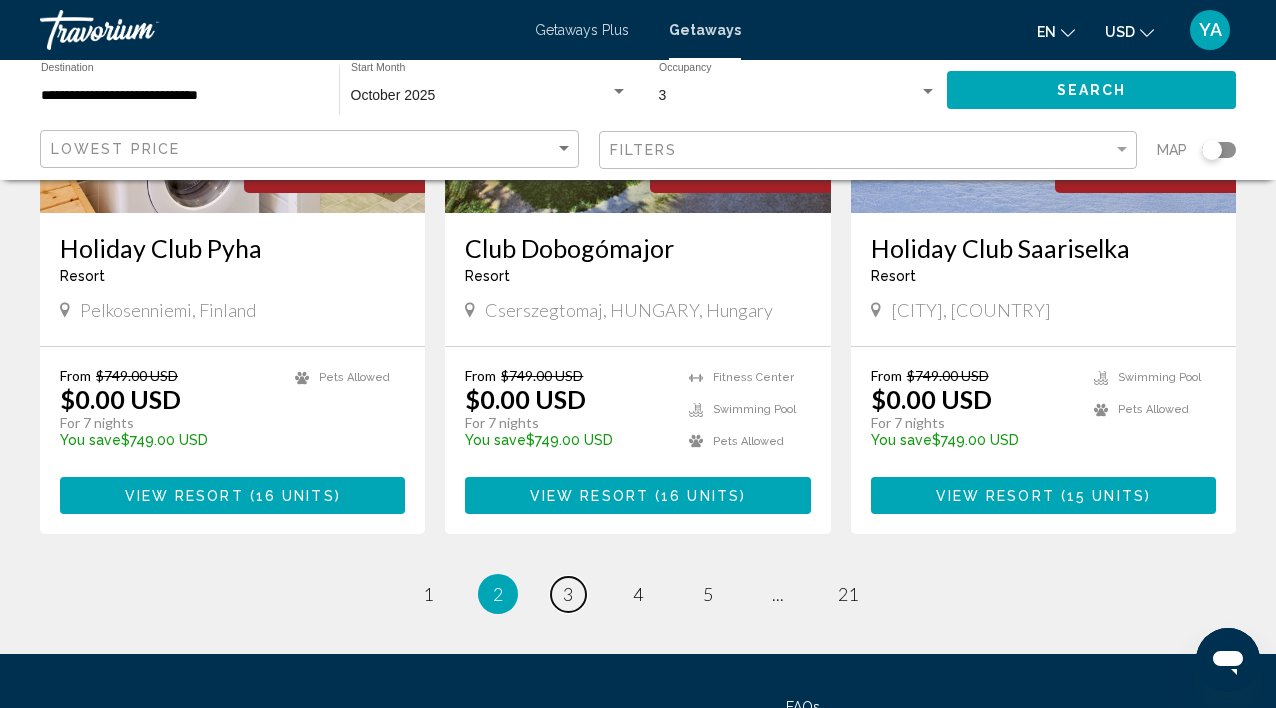 click on "3" at bounding box center (568, 594) 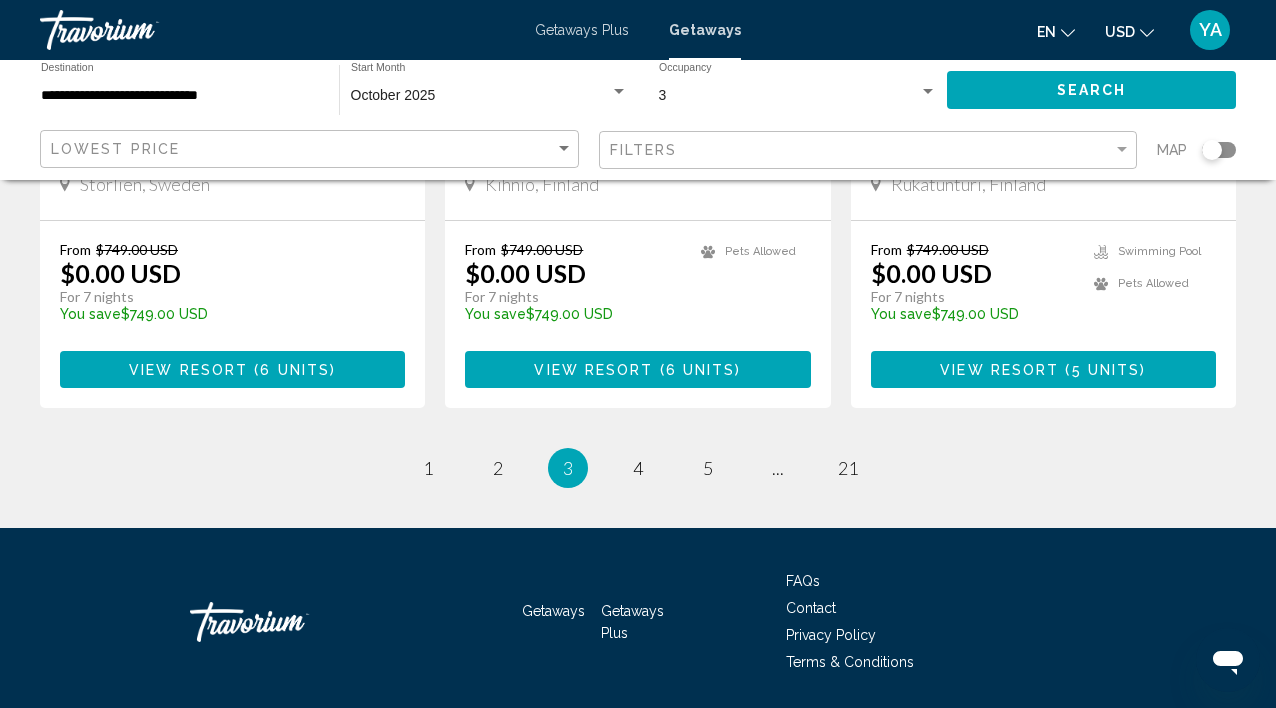 scroll, scrollTop: 2640, scrollLeft: 0, axis: vertical 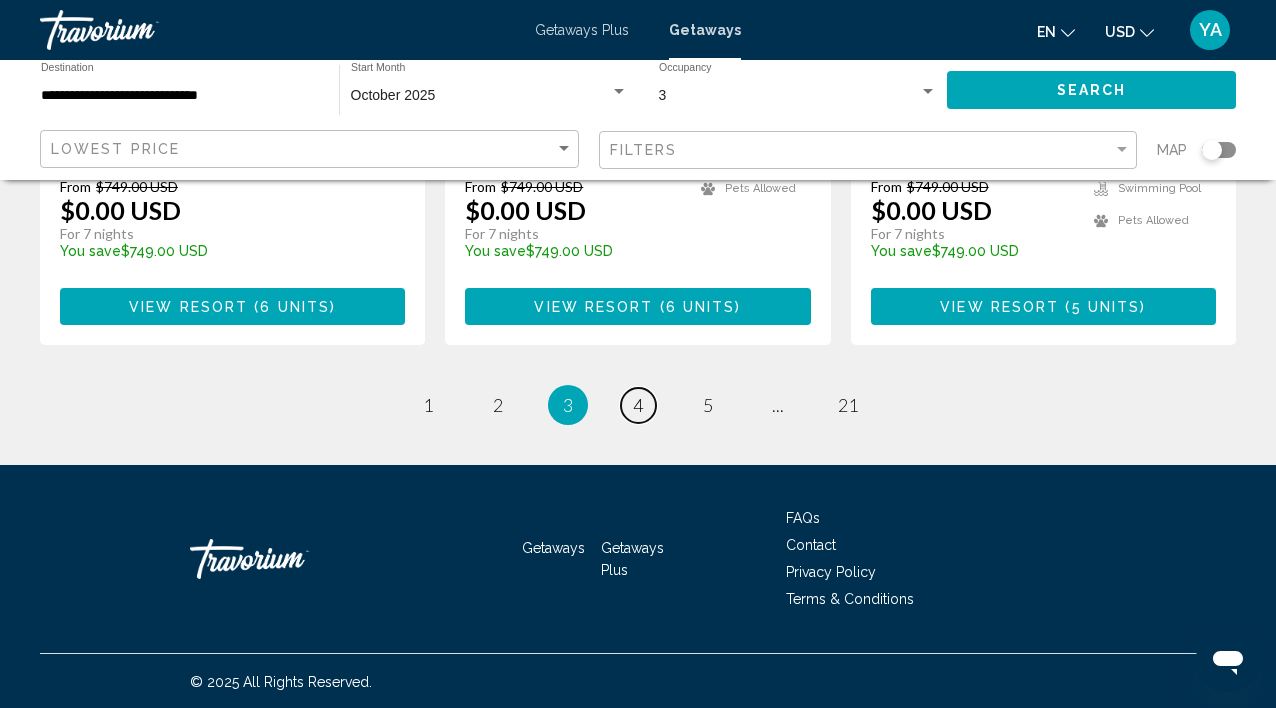 click on "4" at bounding box center [638, 405] 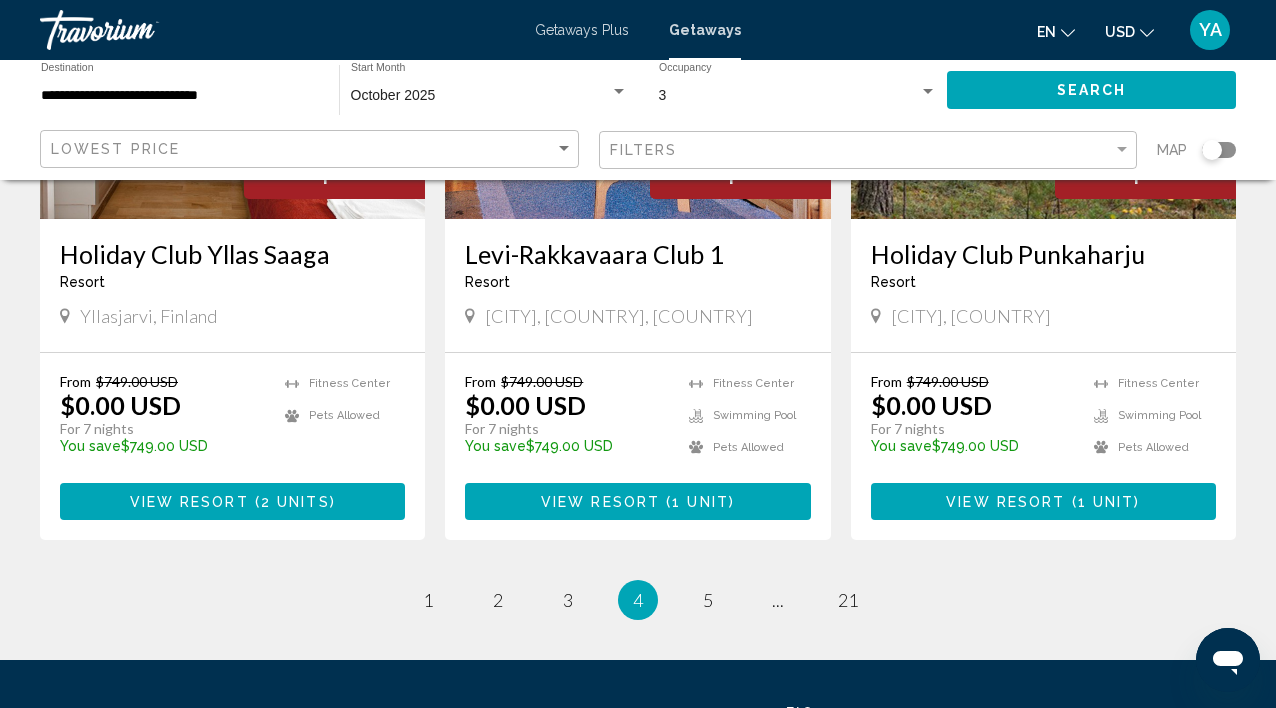 scroll, scrollTop: 2447, scrollLeft: 0, axis: vertical 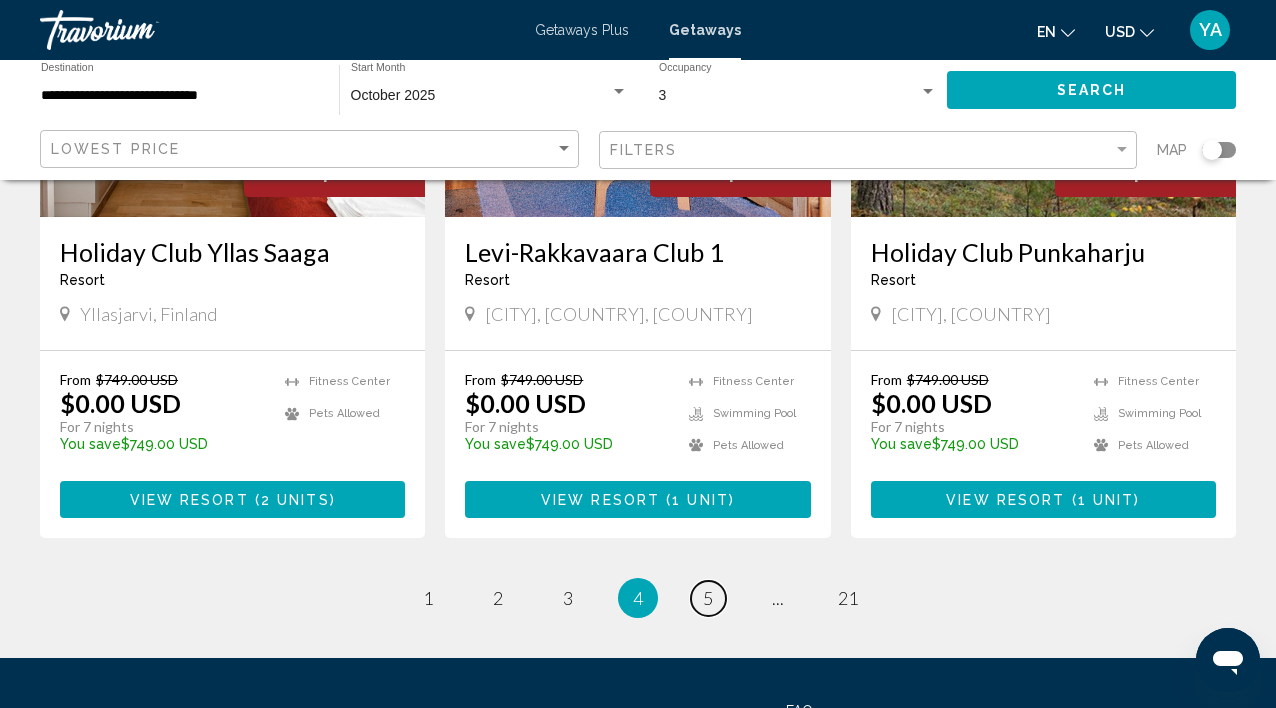 click on "5" at bounding box center [708, 598] 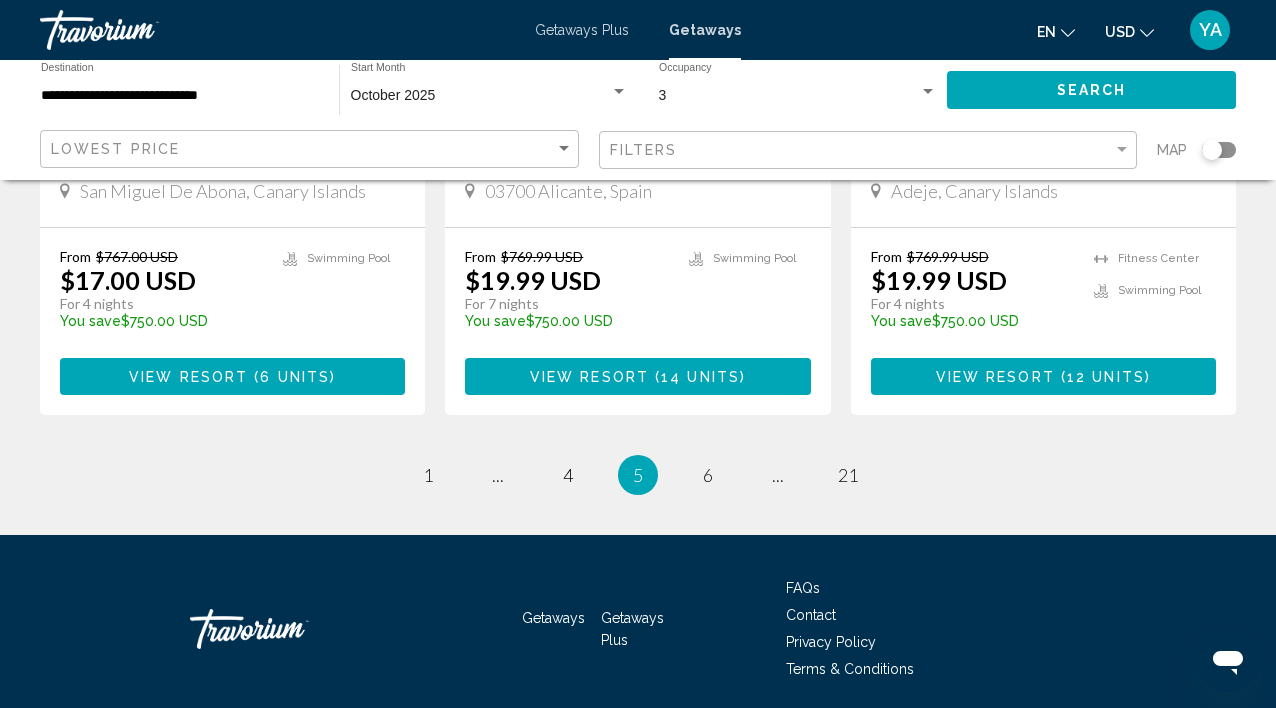 scroll, scrollTop: 2572, scrollLeft: 0, axis: vertical 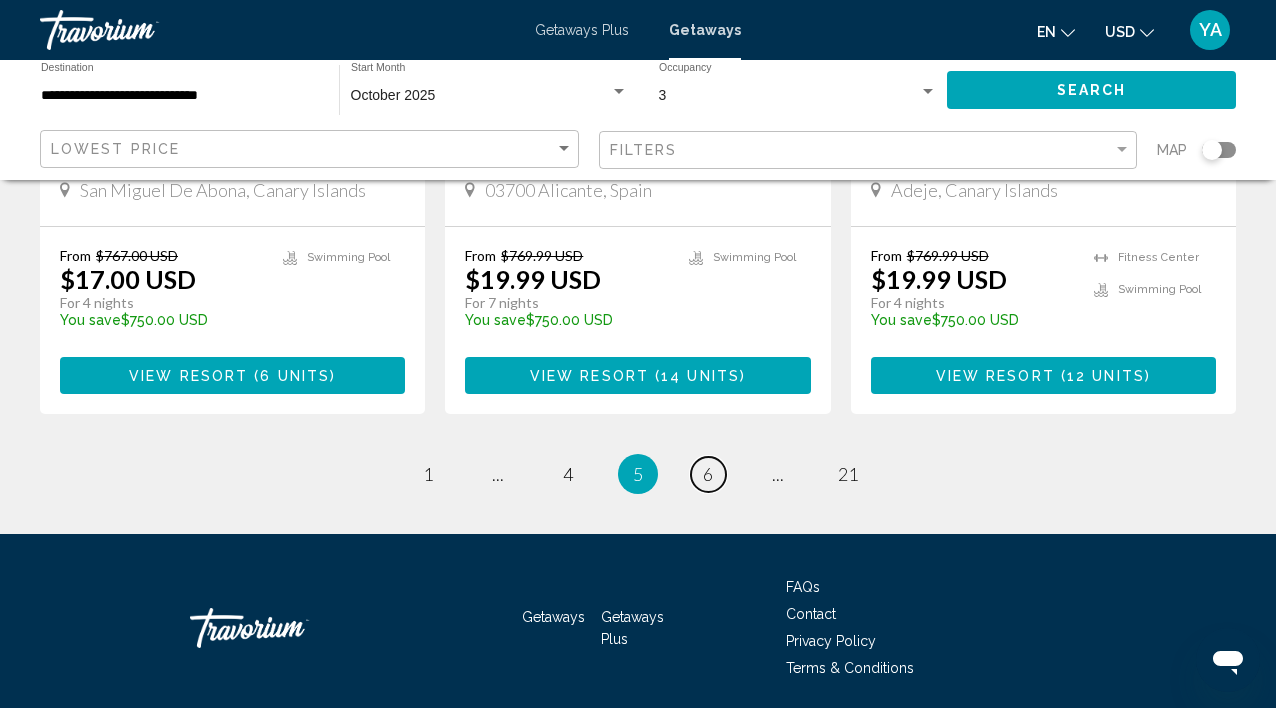 click on "6" at bounding box center (708, 474) 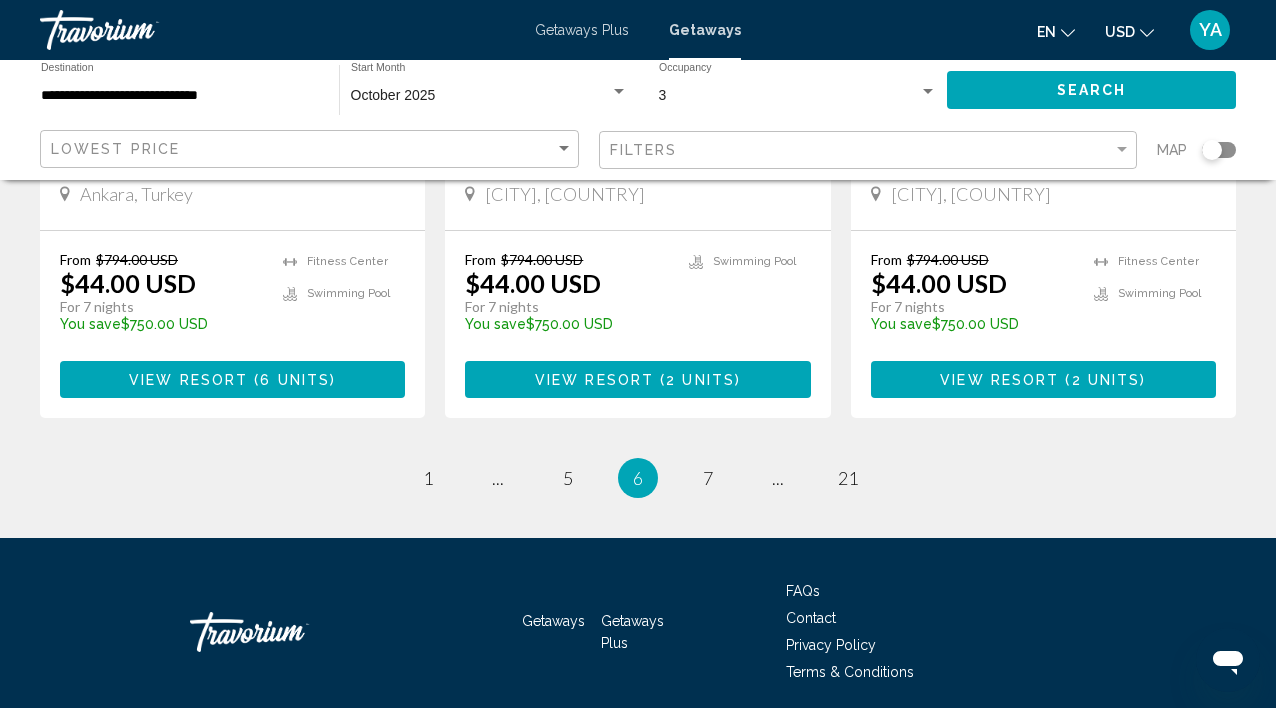 scroll, scrollTop: 2598, scrollLeft: 0, axis: vertical 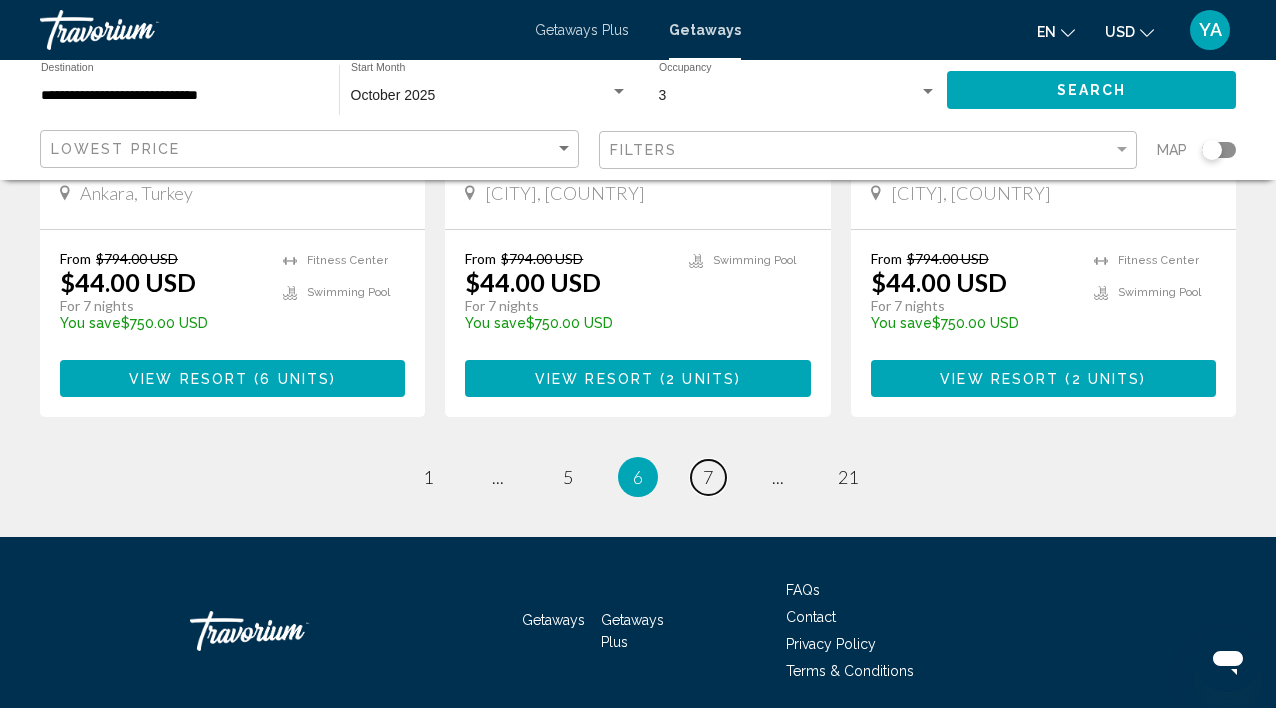 click on "7" at bounding box center (708, 477) 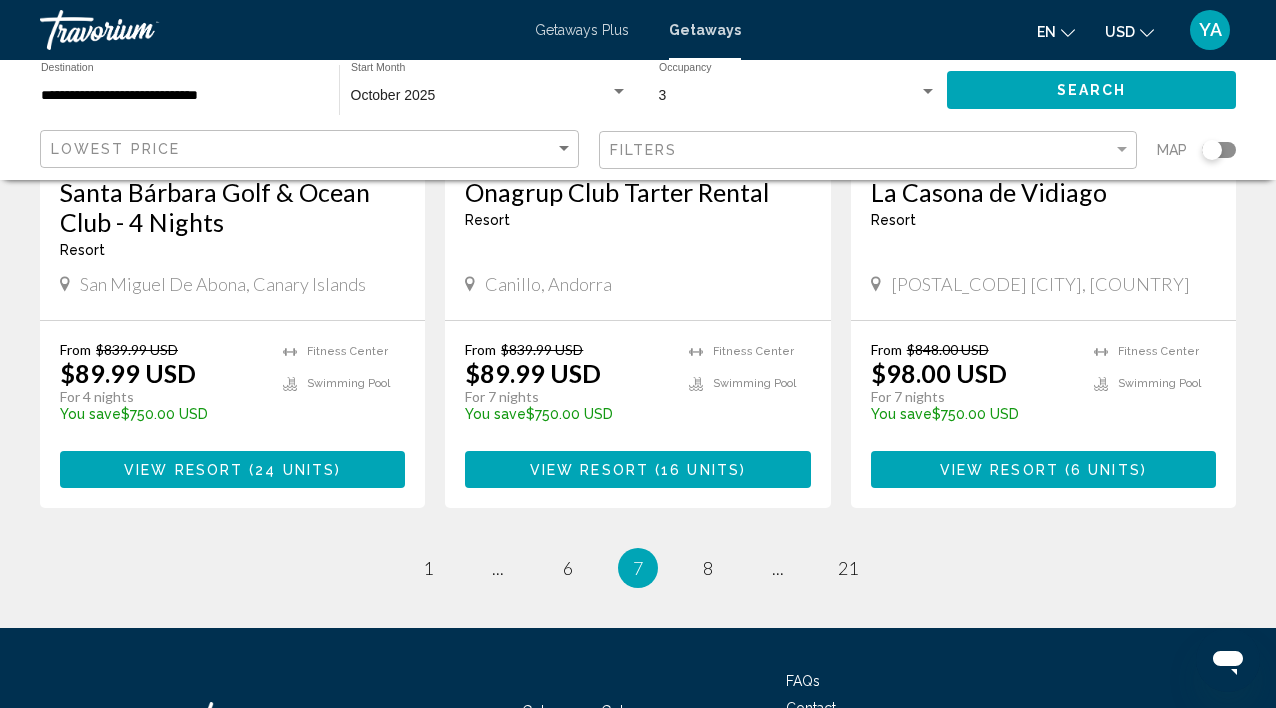 scroll, scrollTop: 2548, scrollLeft: 0, axis: vertical 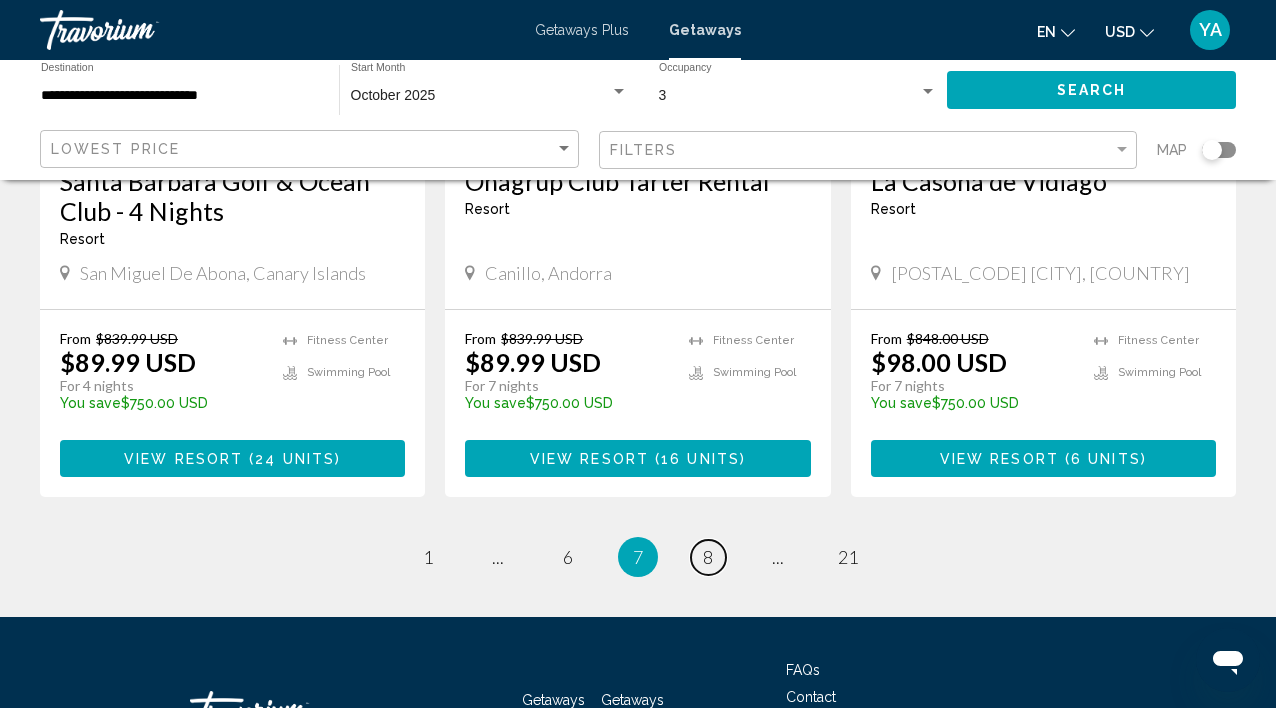 click on "8" at bounding box center [708, 557] 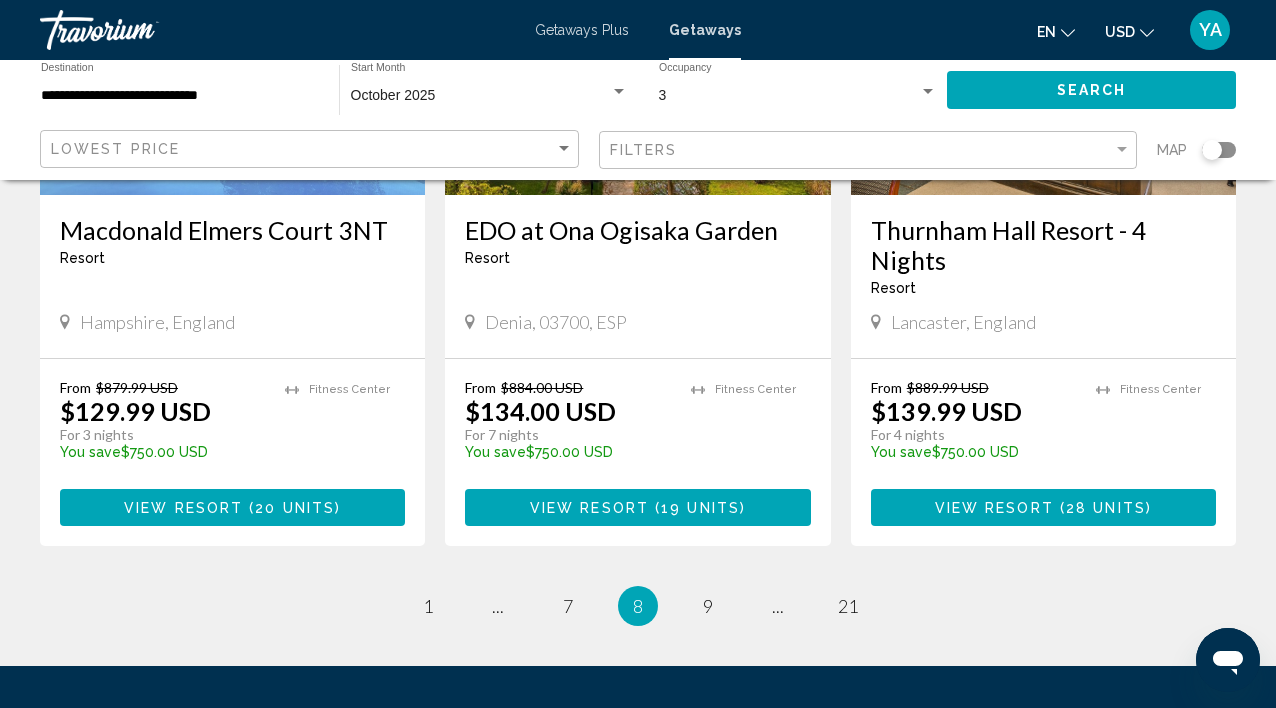 scroll, scrollTop: 2640, scrollLeft: 0, axis: vertical 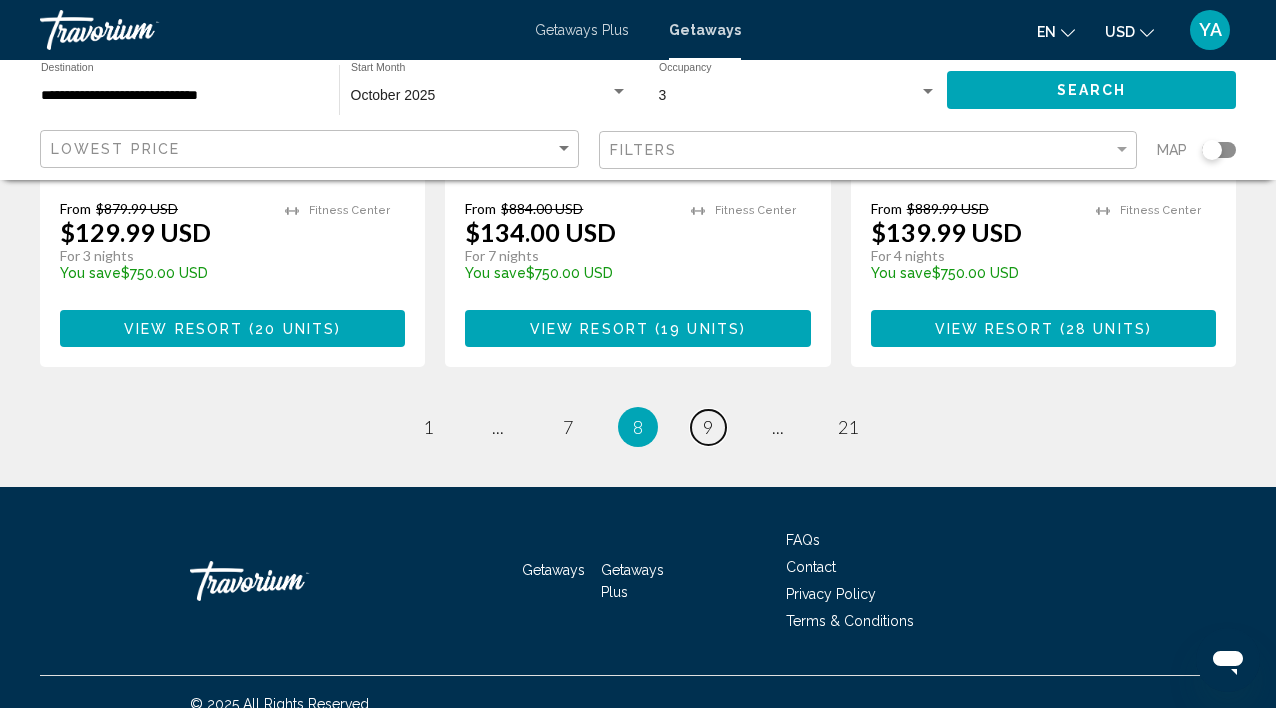 click on "9" at bounding box center [708, 427] 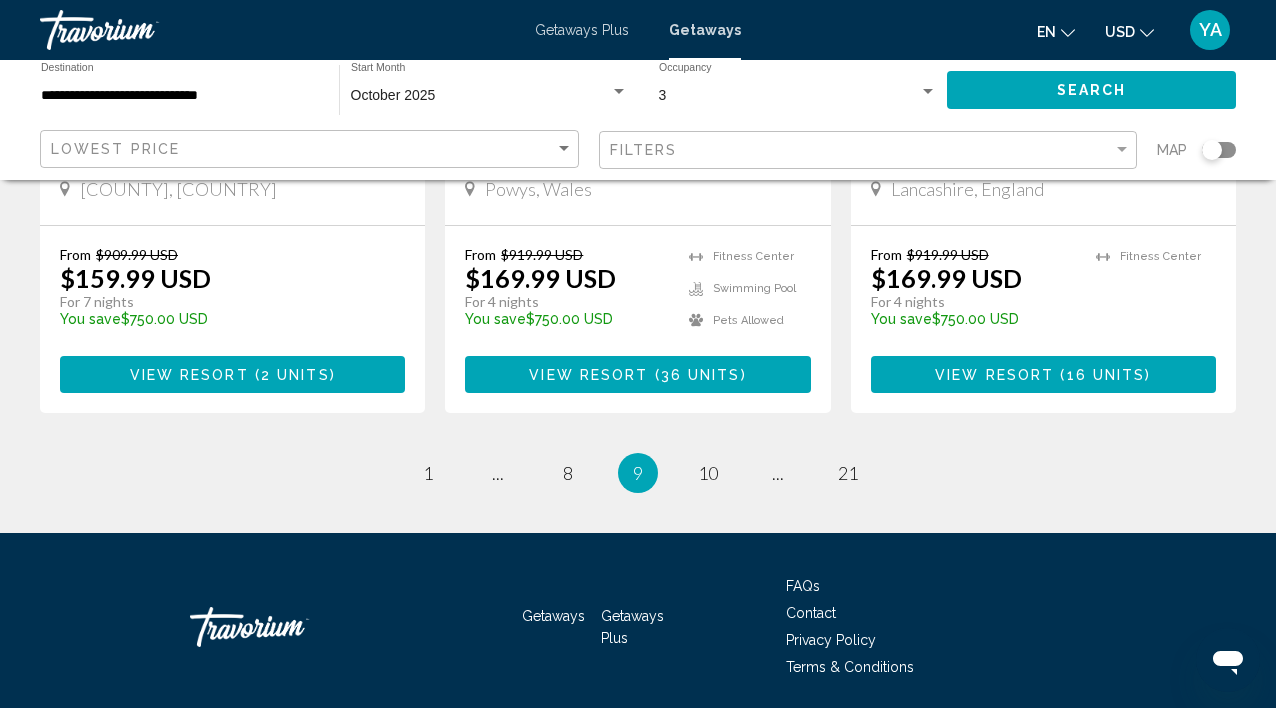 scroll, scrollTop: 2700, scrollLeft: 0, axis: vertical 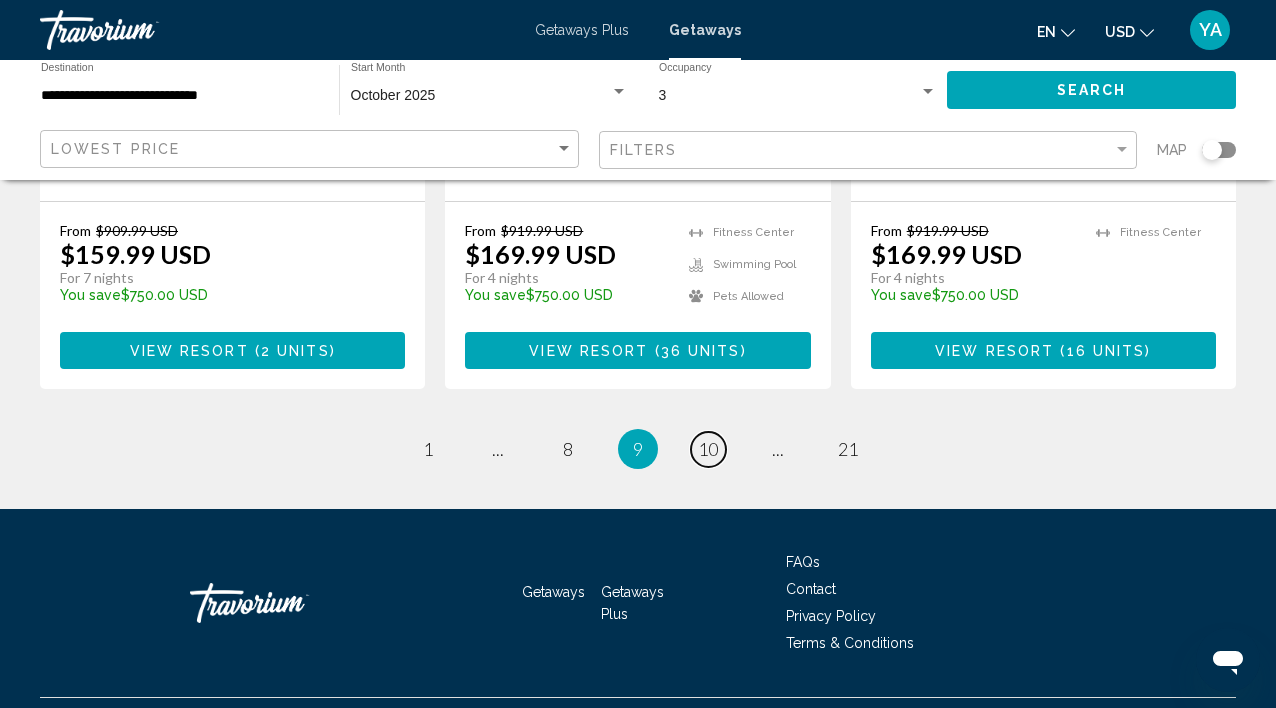 click on "10" at bounding box center (708, 449) 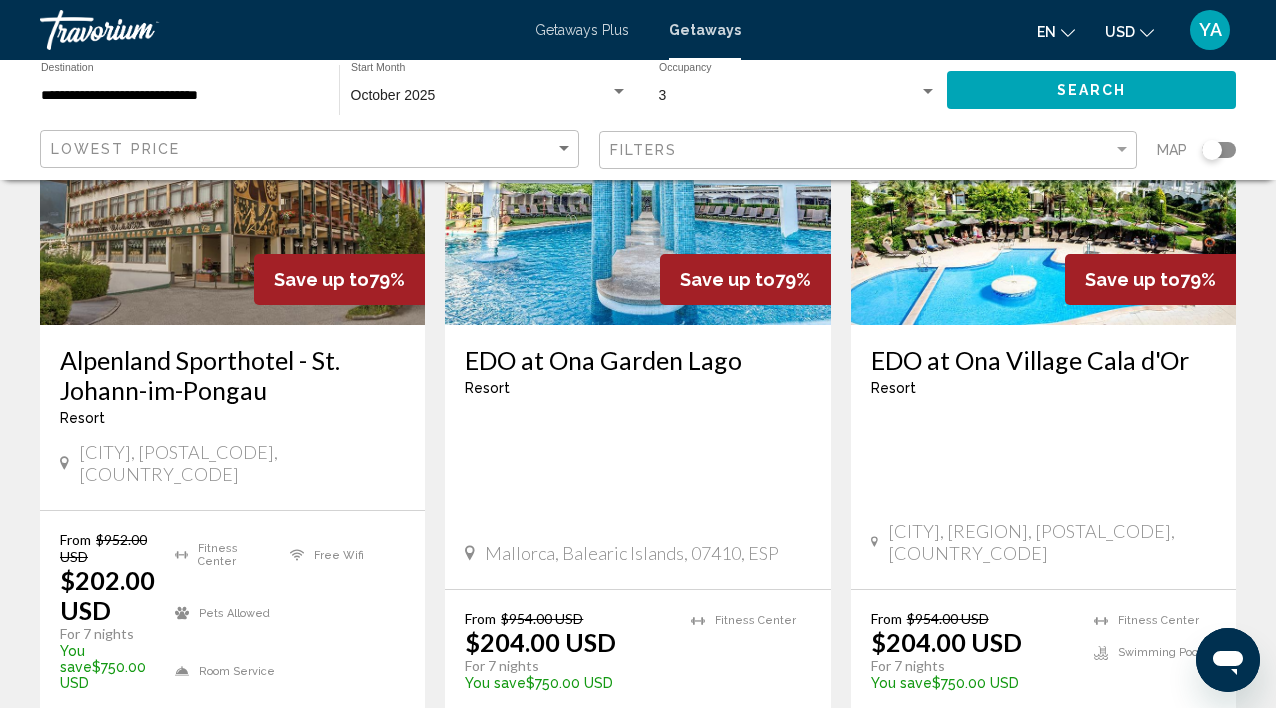 scroll, scrollTop: 2615, scrollLeft: 0, axis: vertical 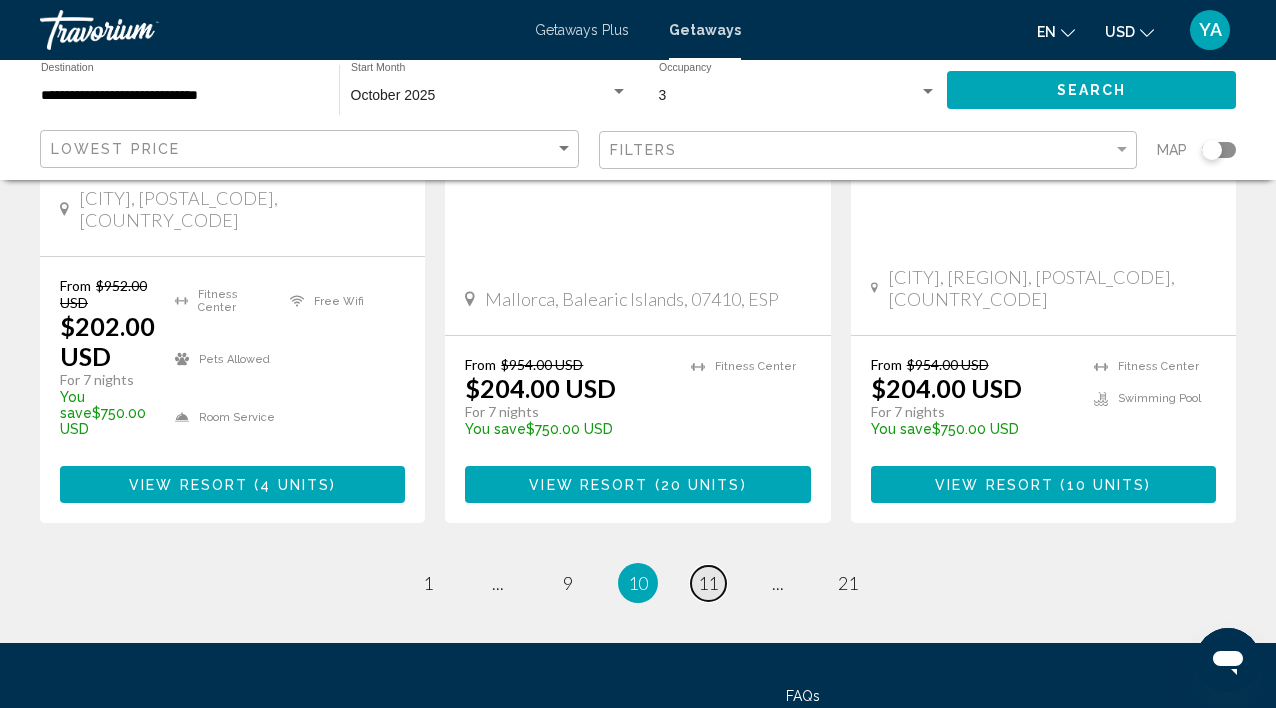 drag, startPoint x: 510, startPoint y: 190, endPoint x: 704, endPoint y: 520, distance: 382.8002 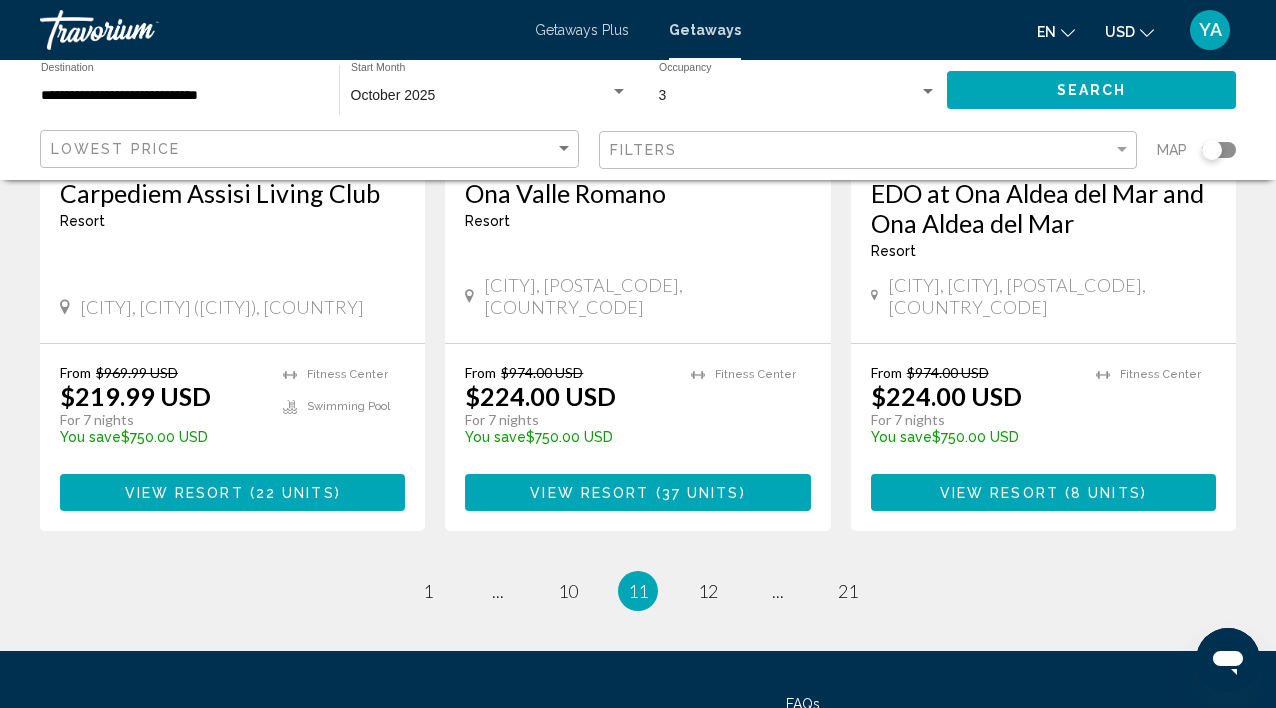 scroll, scrollTop: 2566, scrollLeft: 0, axis: vertical 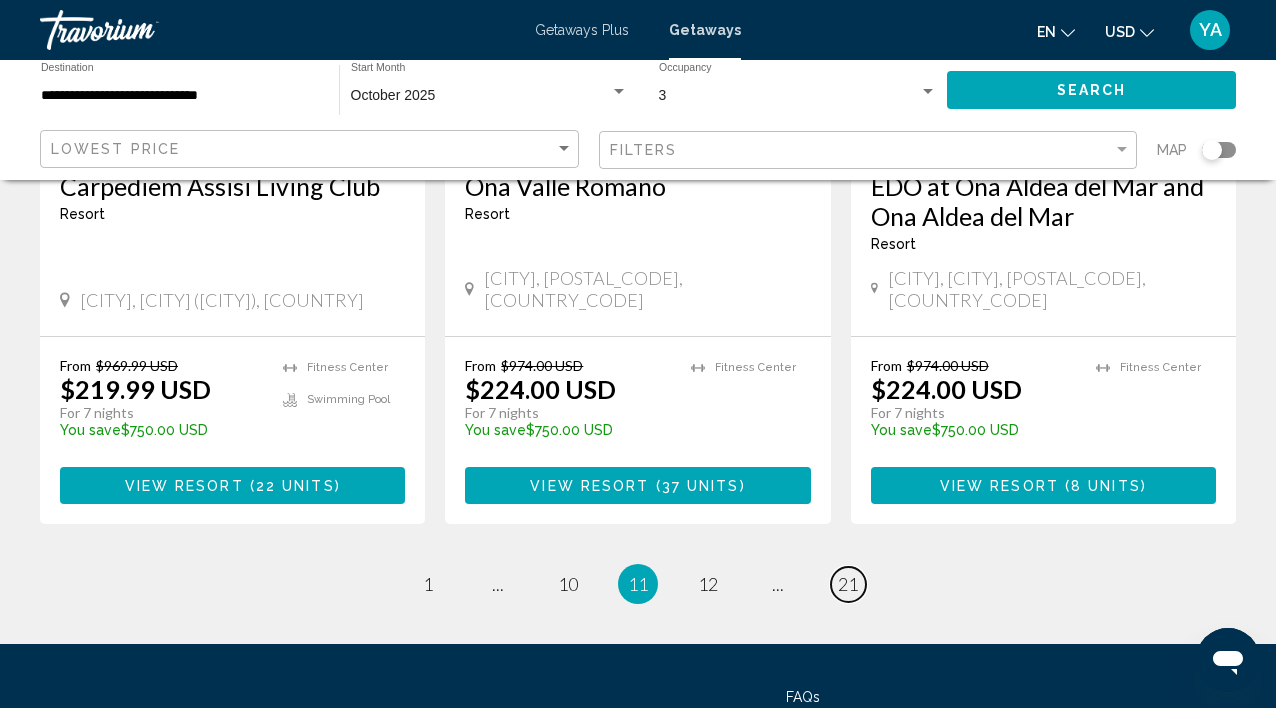 click on "21" at bounding box center (848, 584) 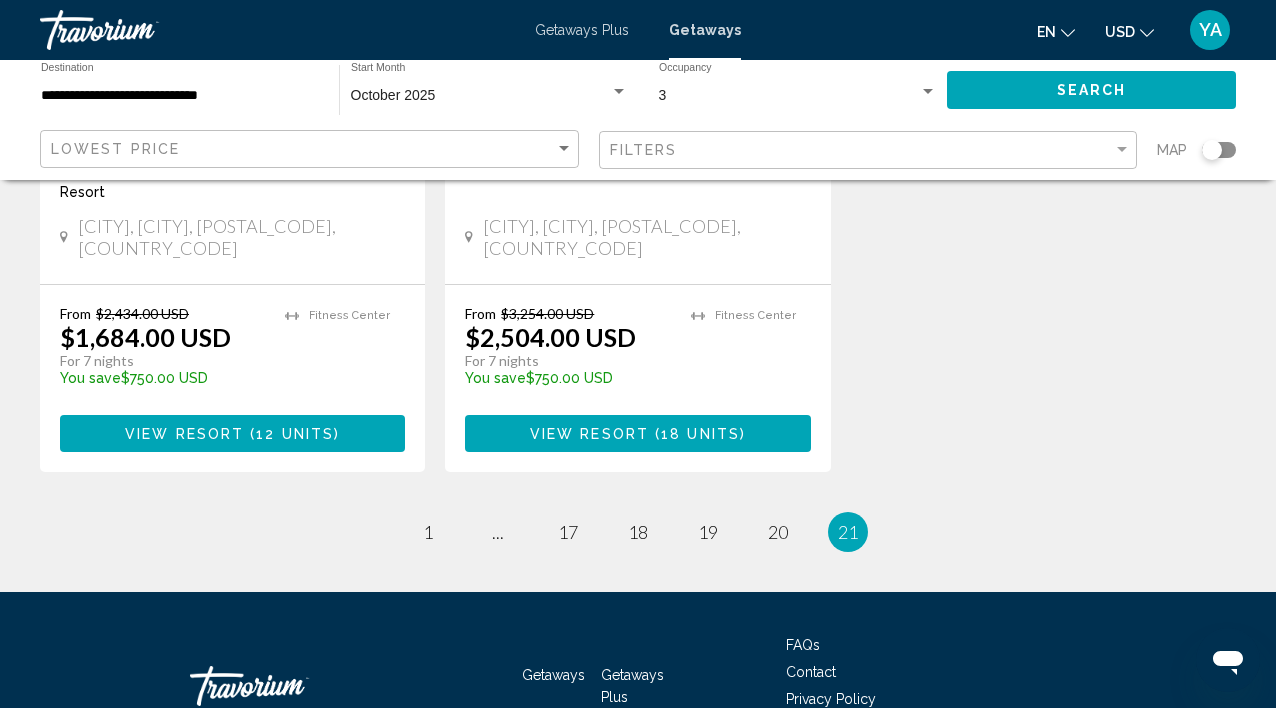 scroll, scrollTop: 490, scrollLeft: 0, axis: vertical 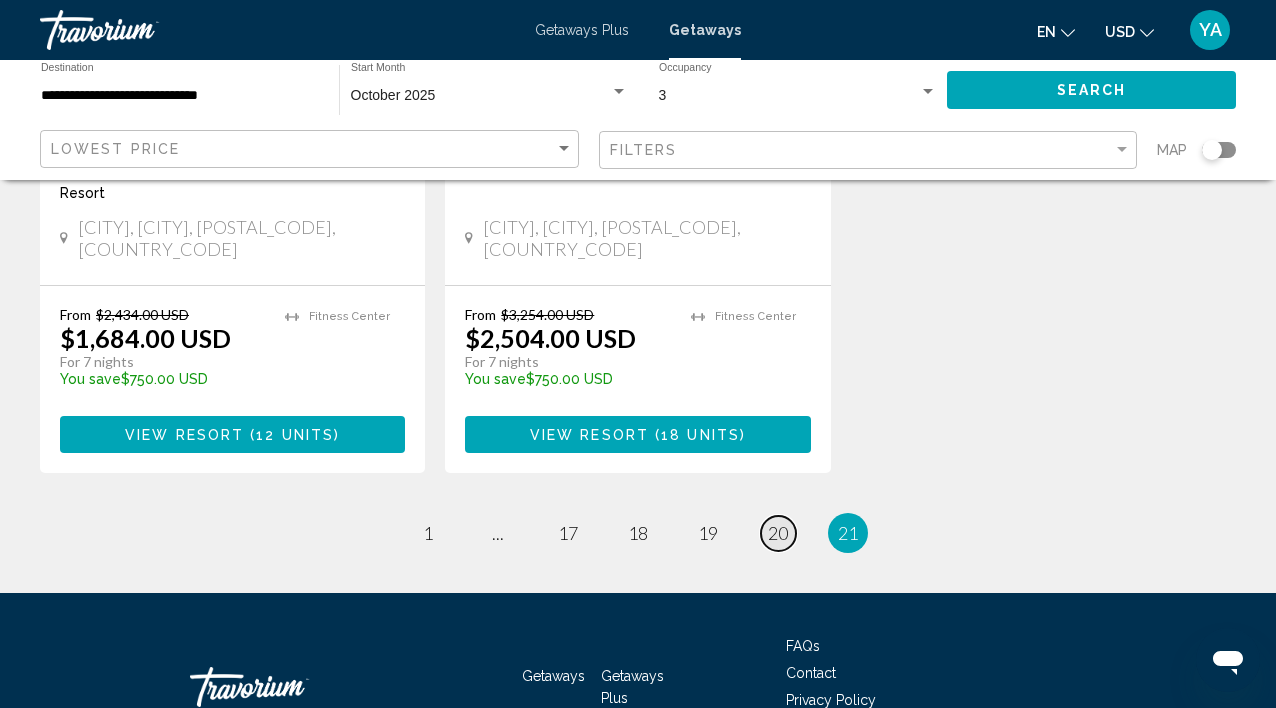 drag, startPoint x: 704, startPoint y: 520, endPoint x: 781, endPoint y: 513, distance: 77.31753 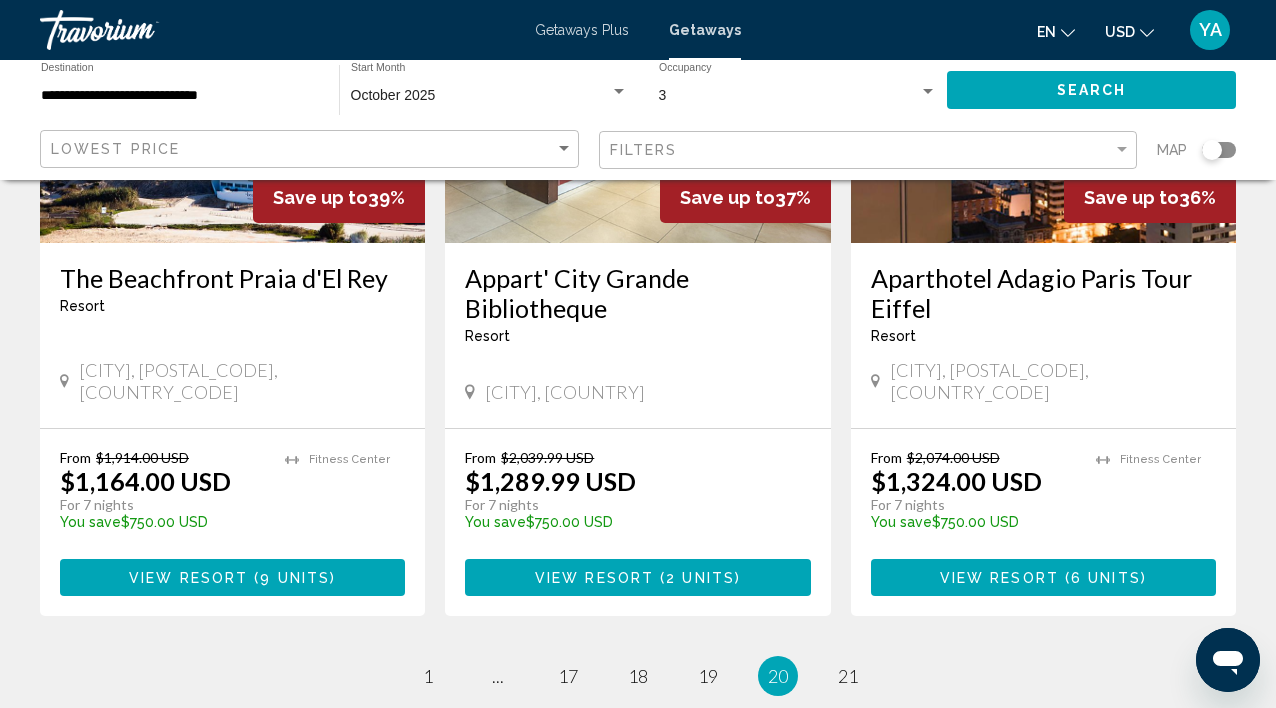 scroll, scrollTop: 2579, scrollLeft: 0, axis: vertical 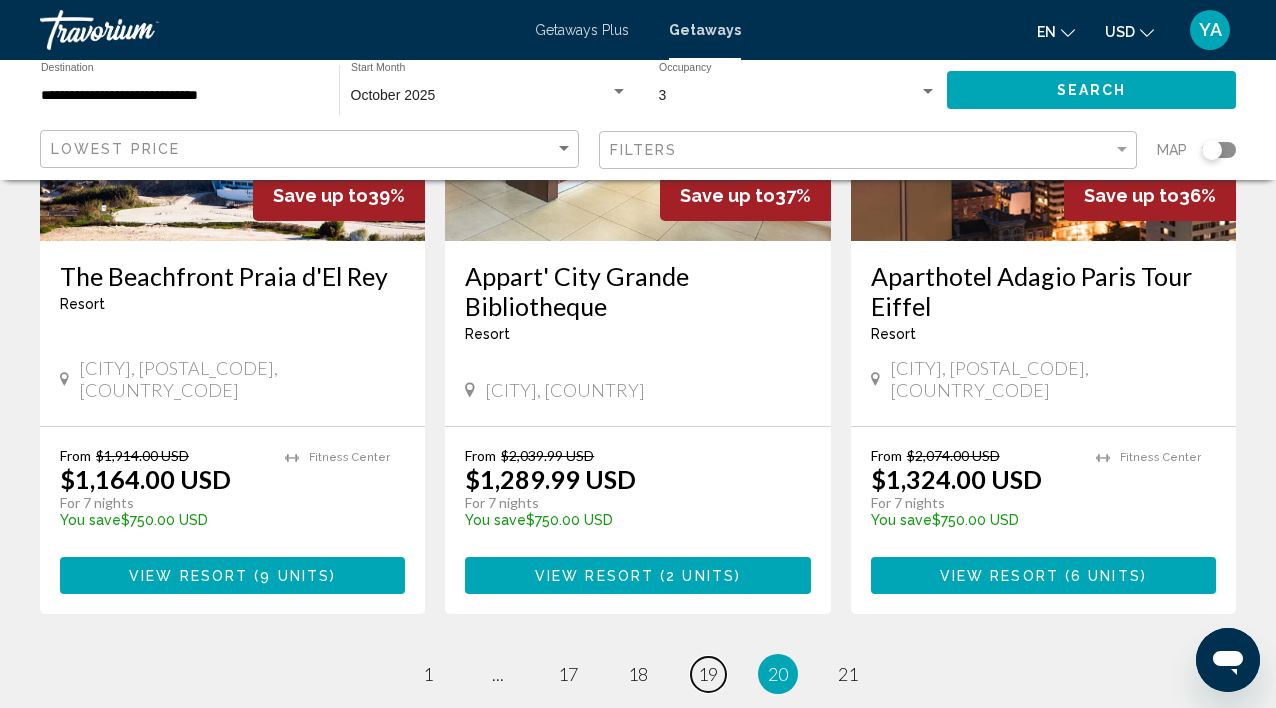 click on "19" at bounding box center [708, 674] 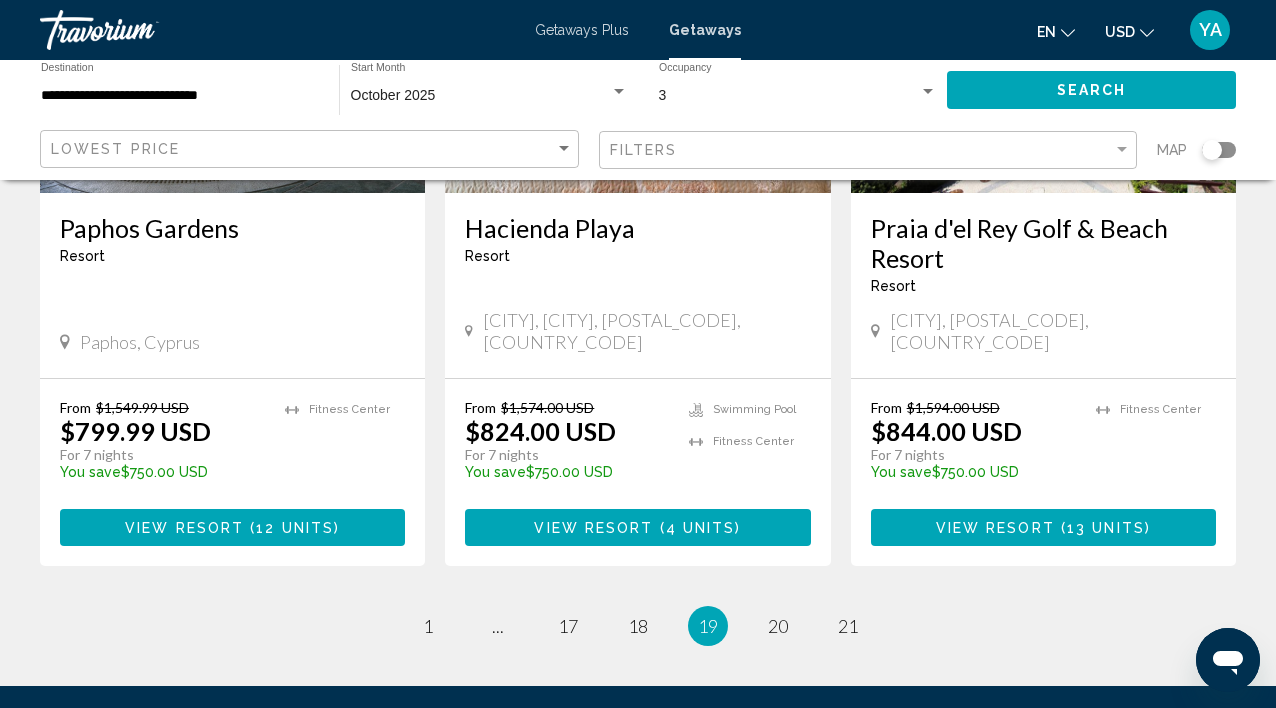 scroll, scrollTop: 2761, scrollLeft: 0, axis: vertical 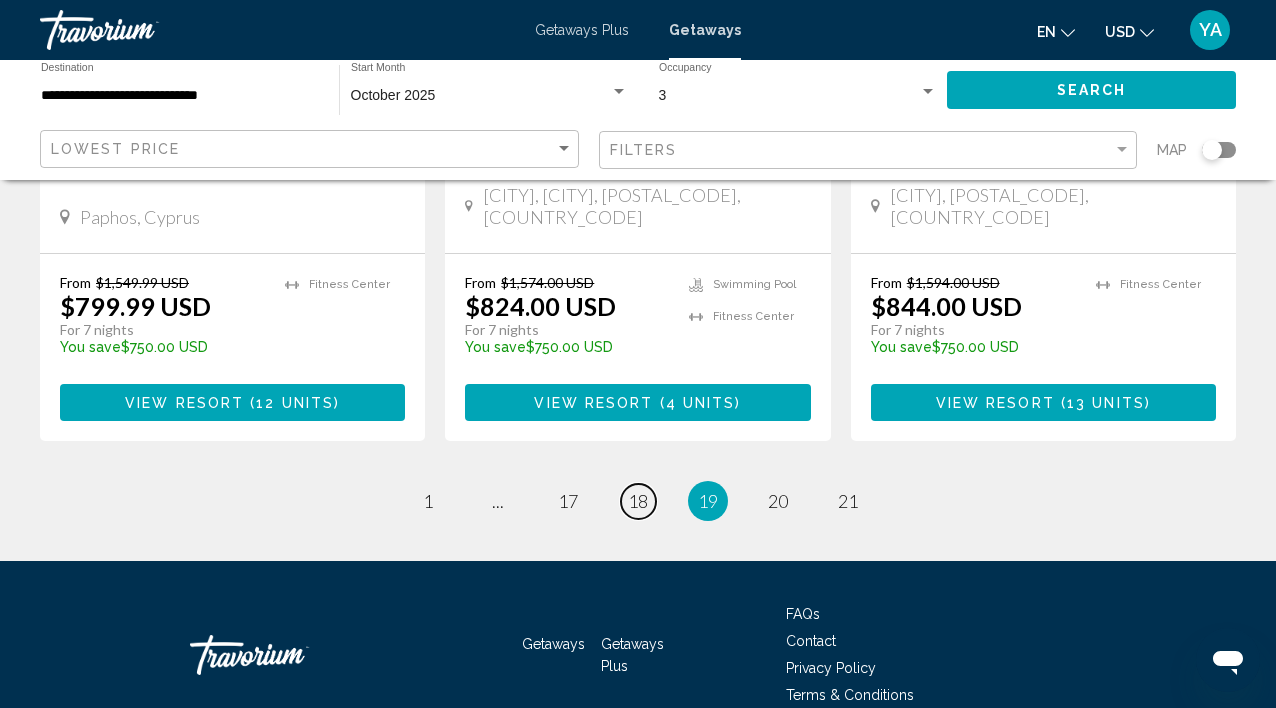 click on "18" at bounding box center [638, 501] 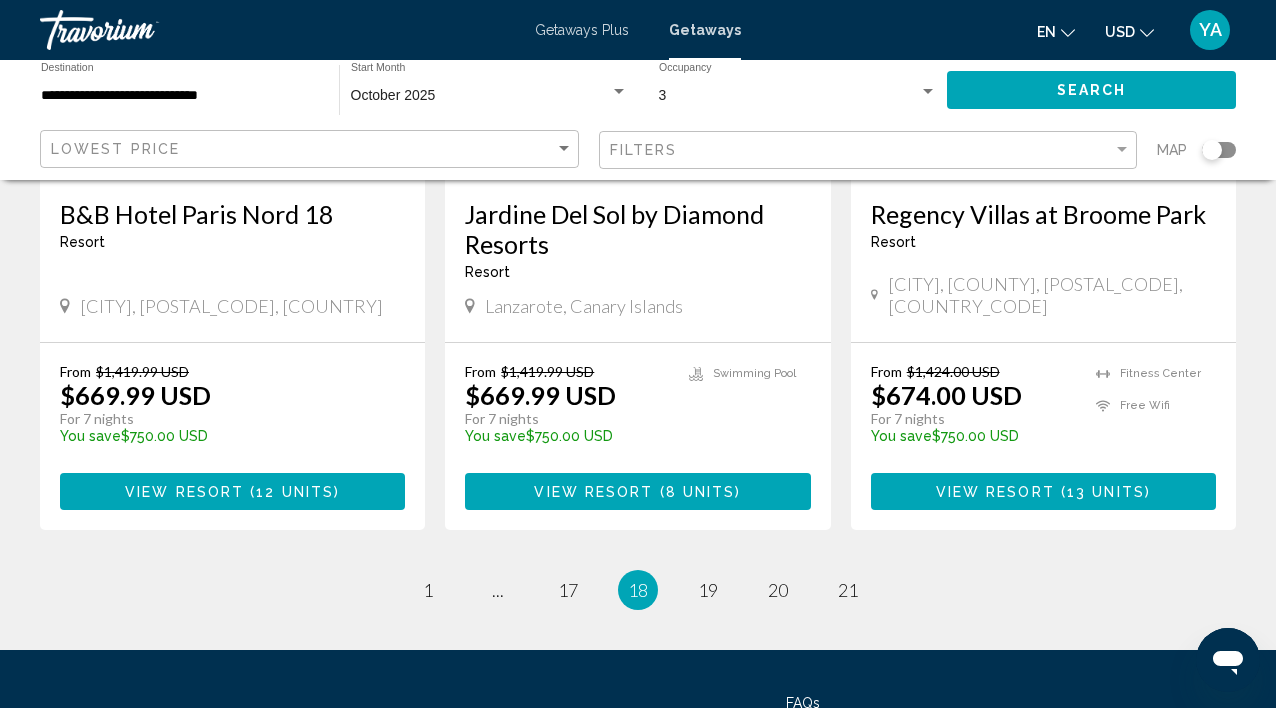 scroll, scrollTop: 2568, scrollLeft: 0, axis: vertical 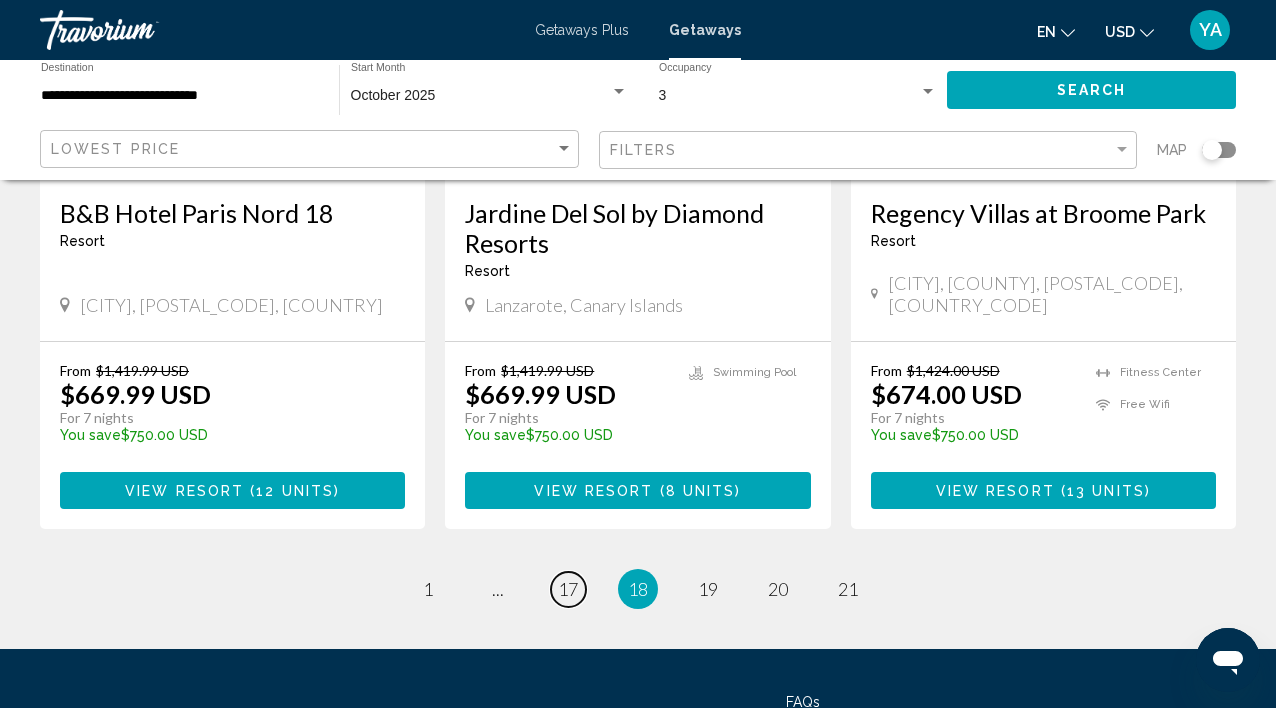 click on "17" at bounding box center (568, 589) 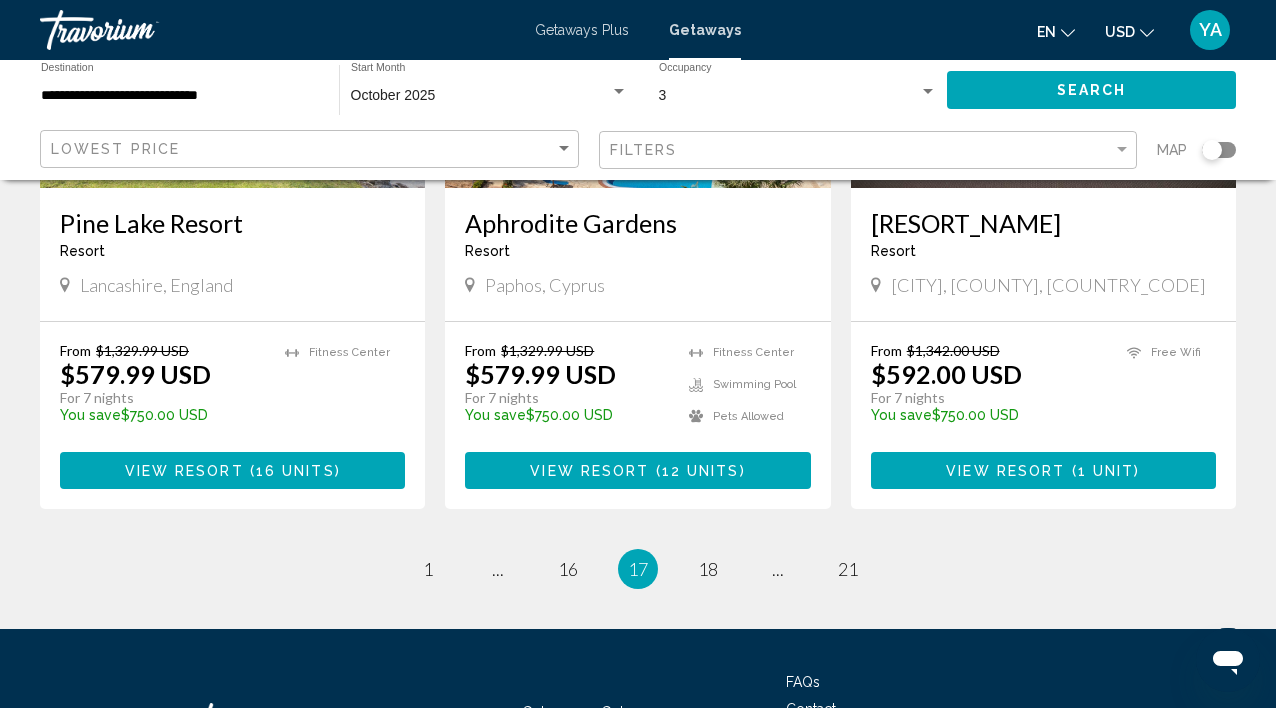 scroll, scrollTop: 2545, scrollLeft: 0, axis: vertical 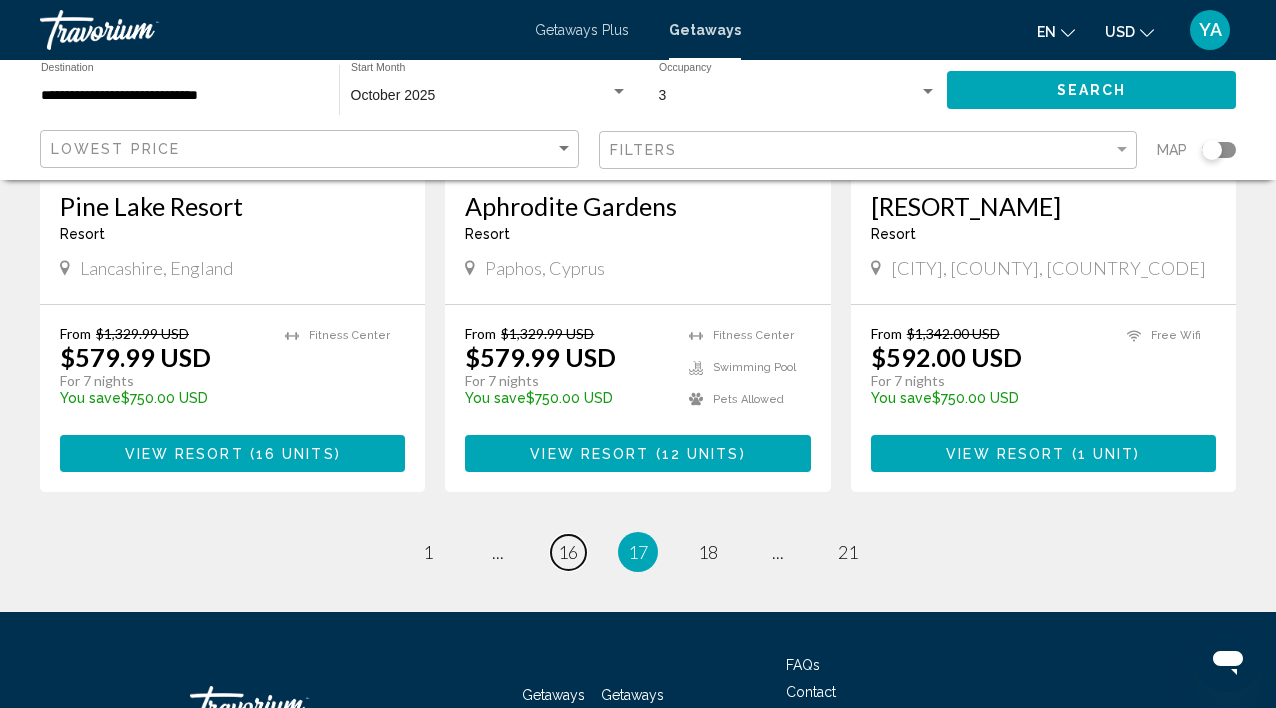 click on "16" at bounding box center [568, 552] 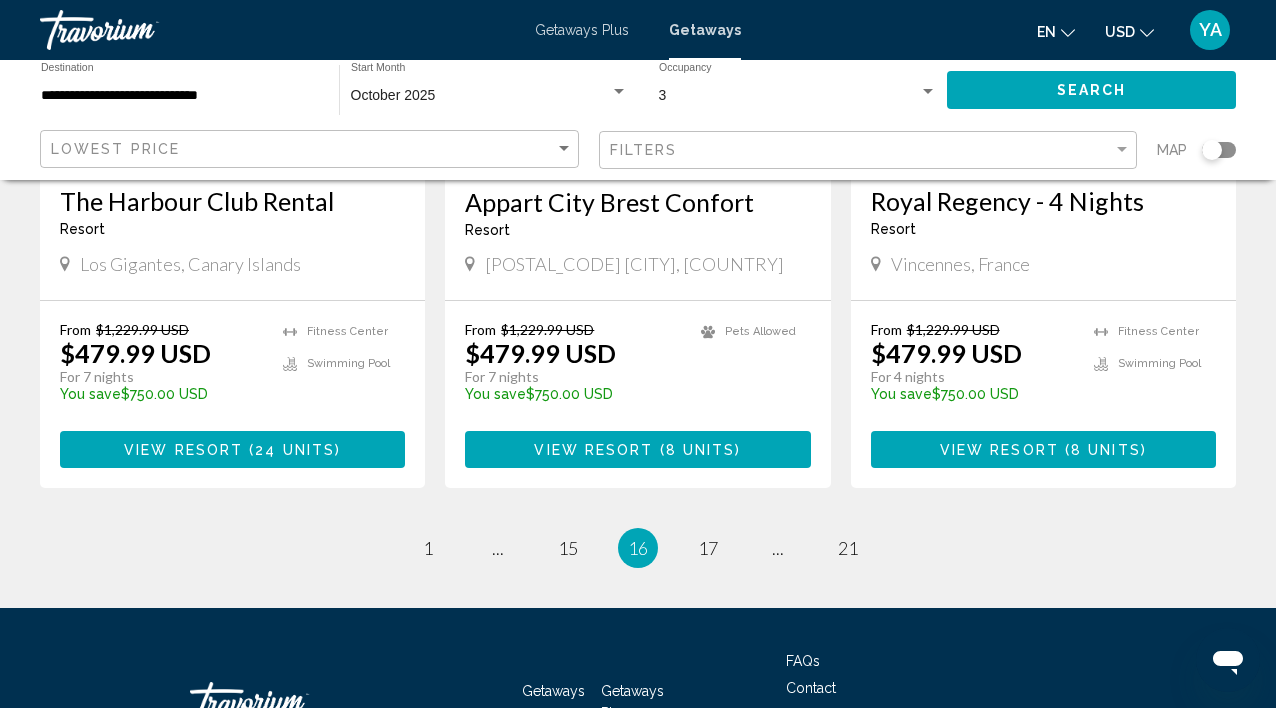 scroll, scrollTop: 2584, scrollLeft: 0, axis: vertical 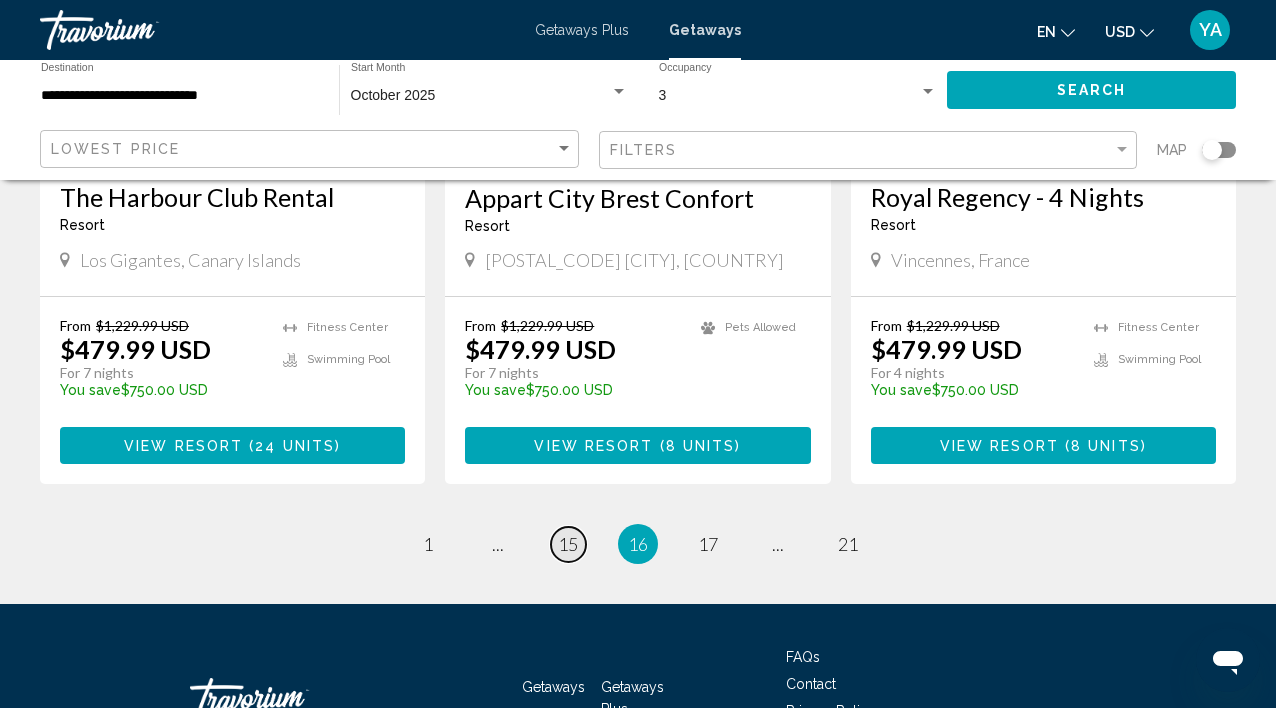 drag, startPoint x: 781, startPoint y: 513, endPoint x: 564, endPoint y: 493, distance: 217.91971 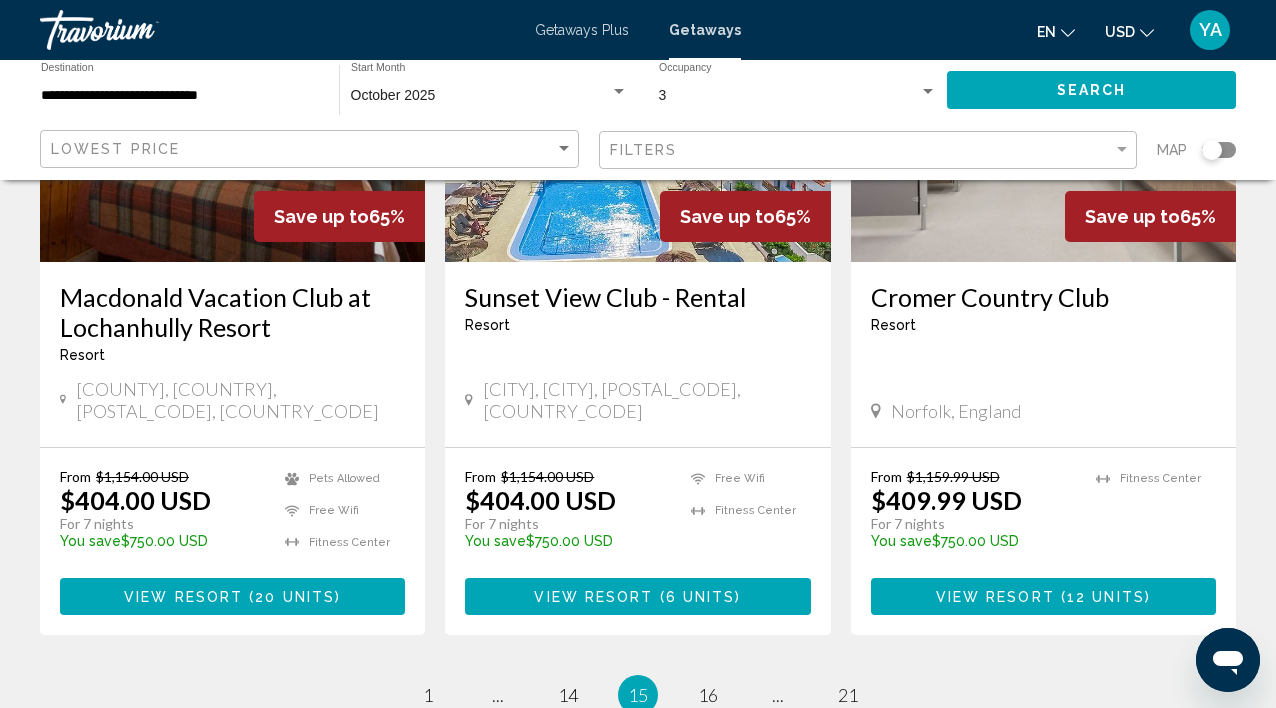 scroll, scrollTop: 2599, scrollLeft: 0, axis: vertical 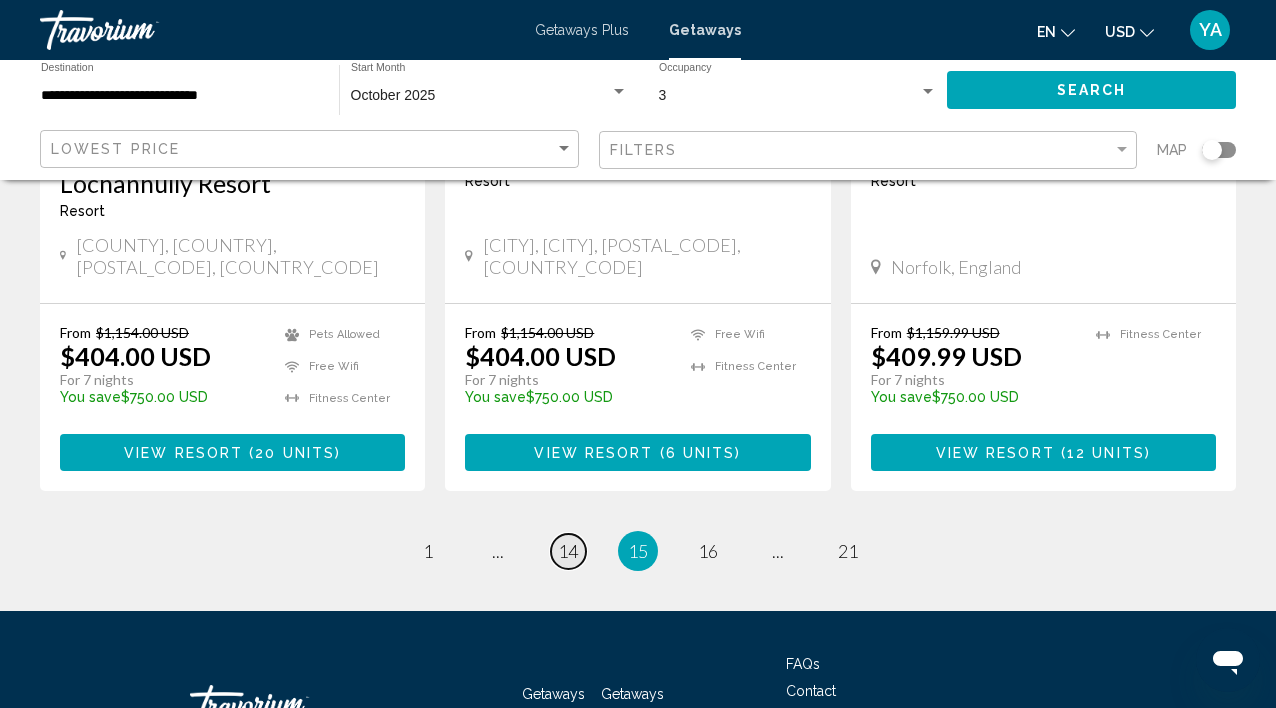 drag, startPoint x: 564, startPoint y: 493, endPoint x: 567, endPoint y: 526, distance: 33.13608 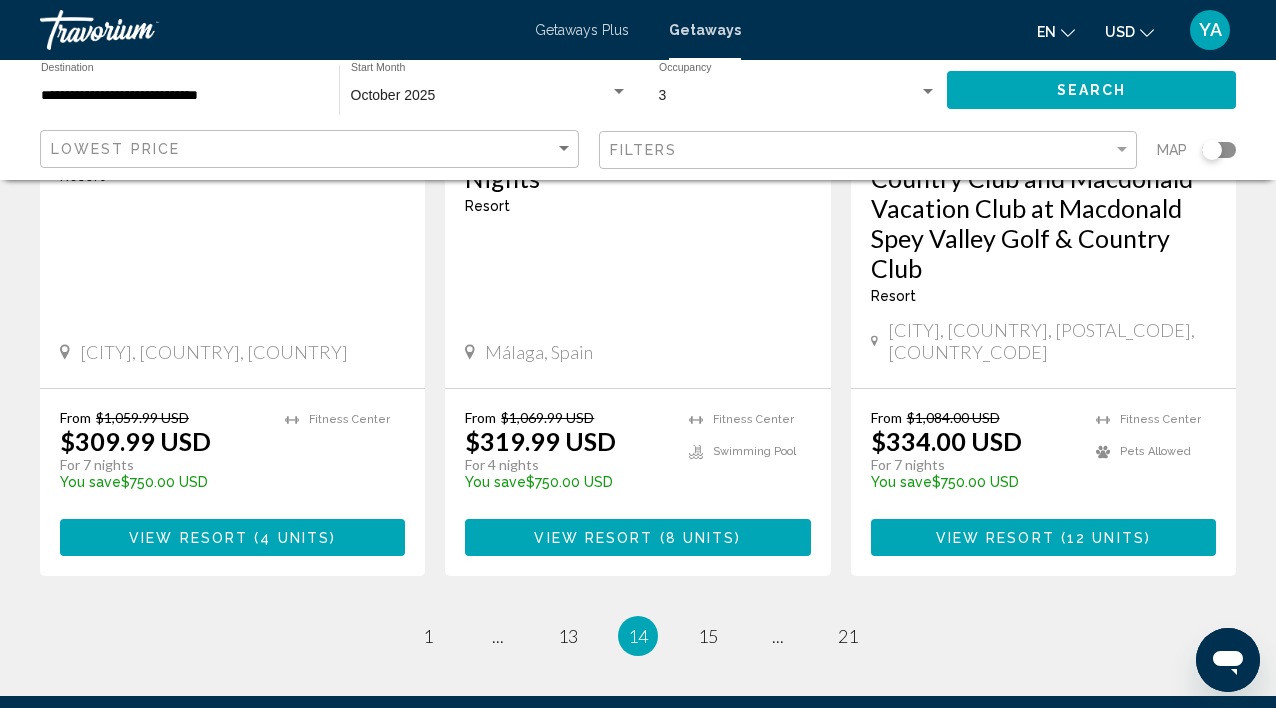 scroll, scrollTop: 2686, scrollLeft: 0, axis: vertical 